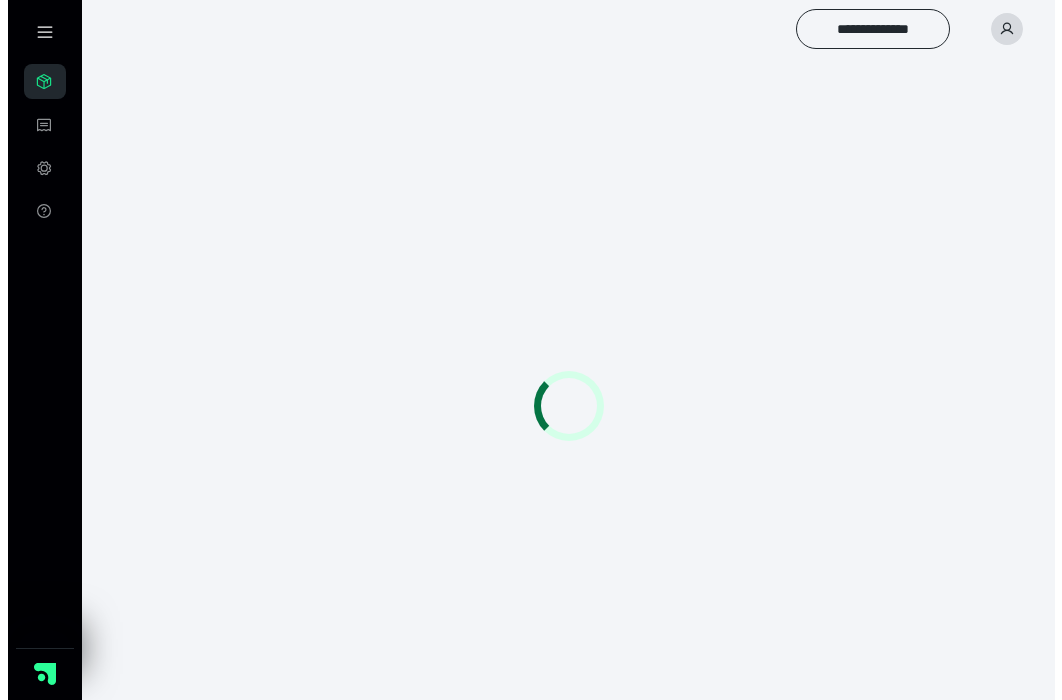 scroll, scrollTop: 0, scrollLeft: 0, axis: both 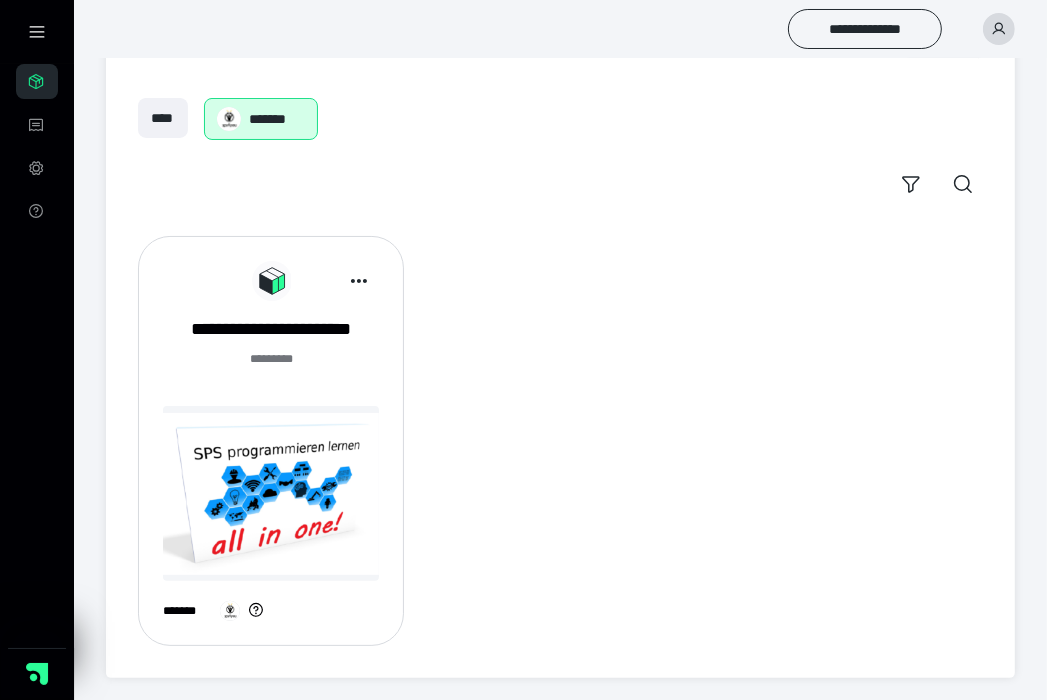 click at bounding box center [271, 493] 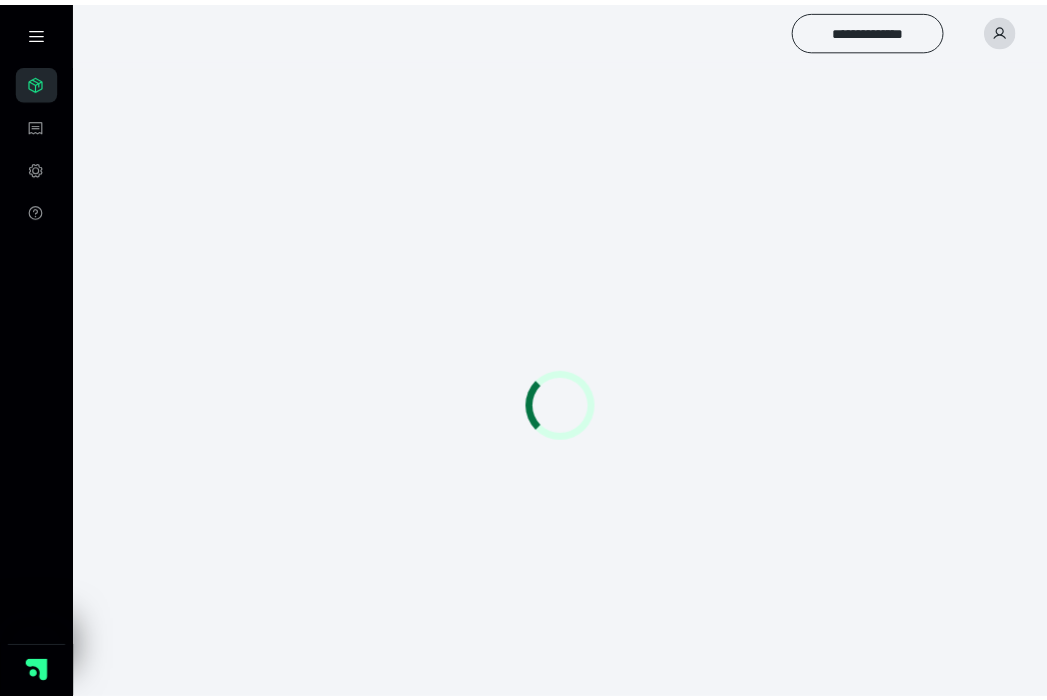 scroll, scrollTop: 0, scrollLeft: 0, axis: both 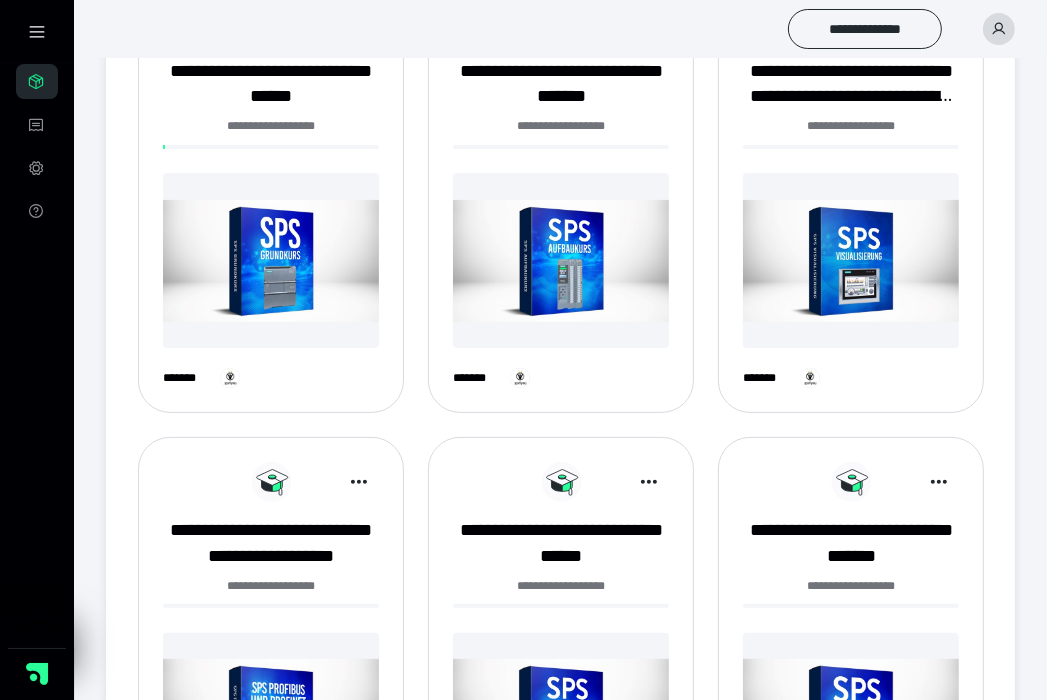 click at bounding box center [271, 260] 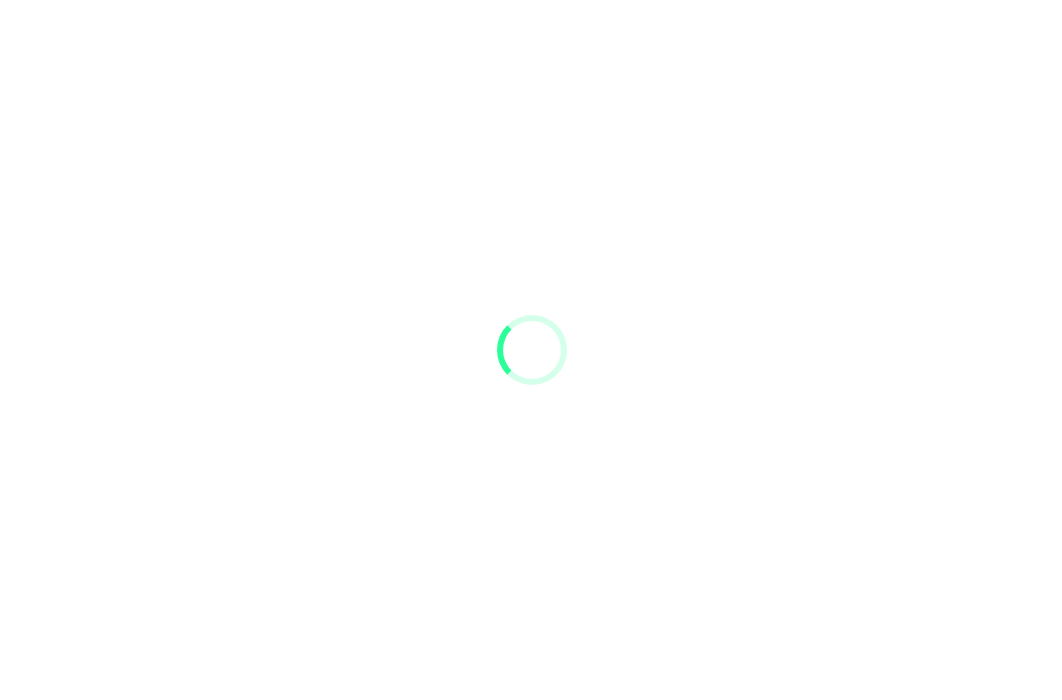 scroll, scrollTop: 0, scrollLeft: 0, axis: both 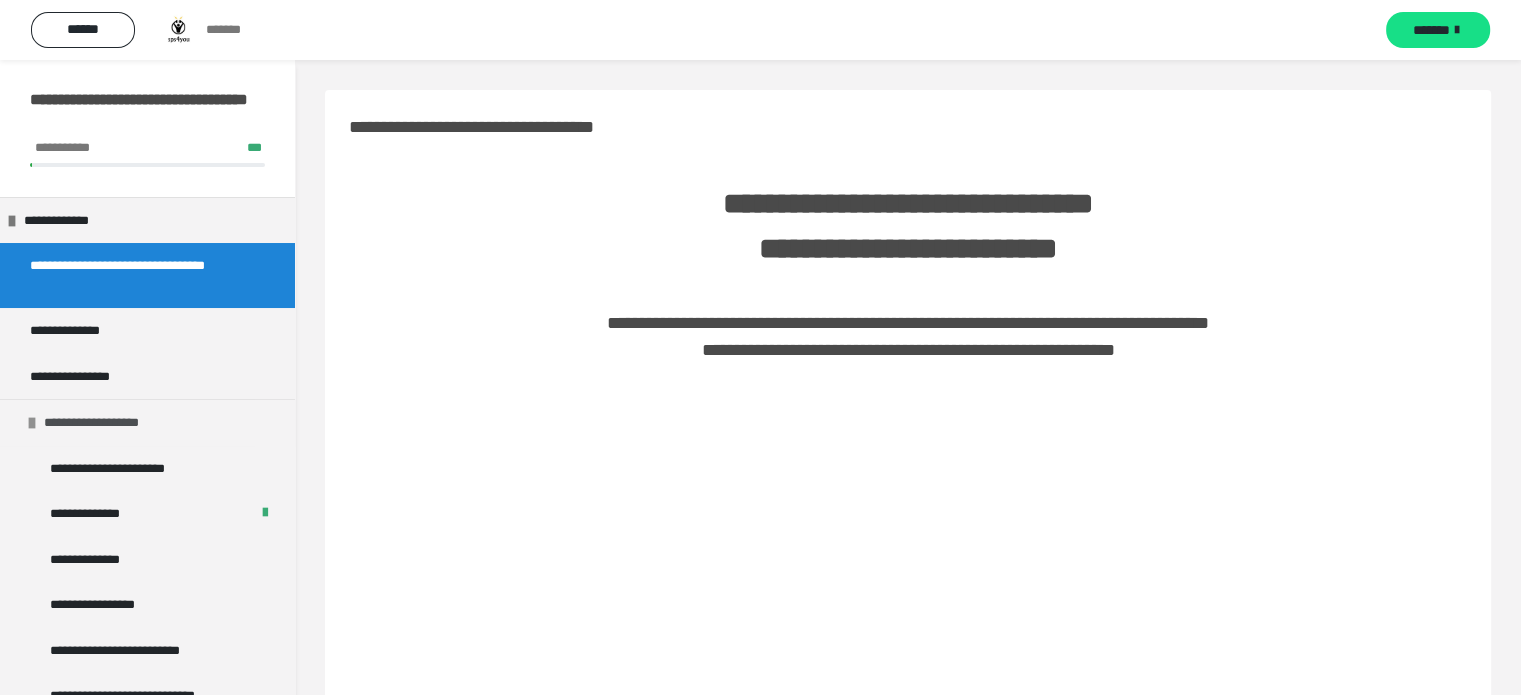 drag, startPoint x: 120, startPoint y: 456, endPoint x: 120, endPoint y: 435, distance: 21 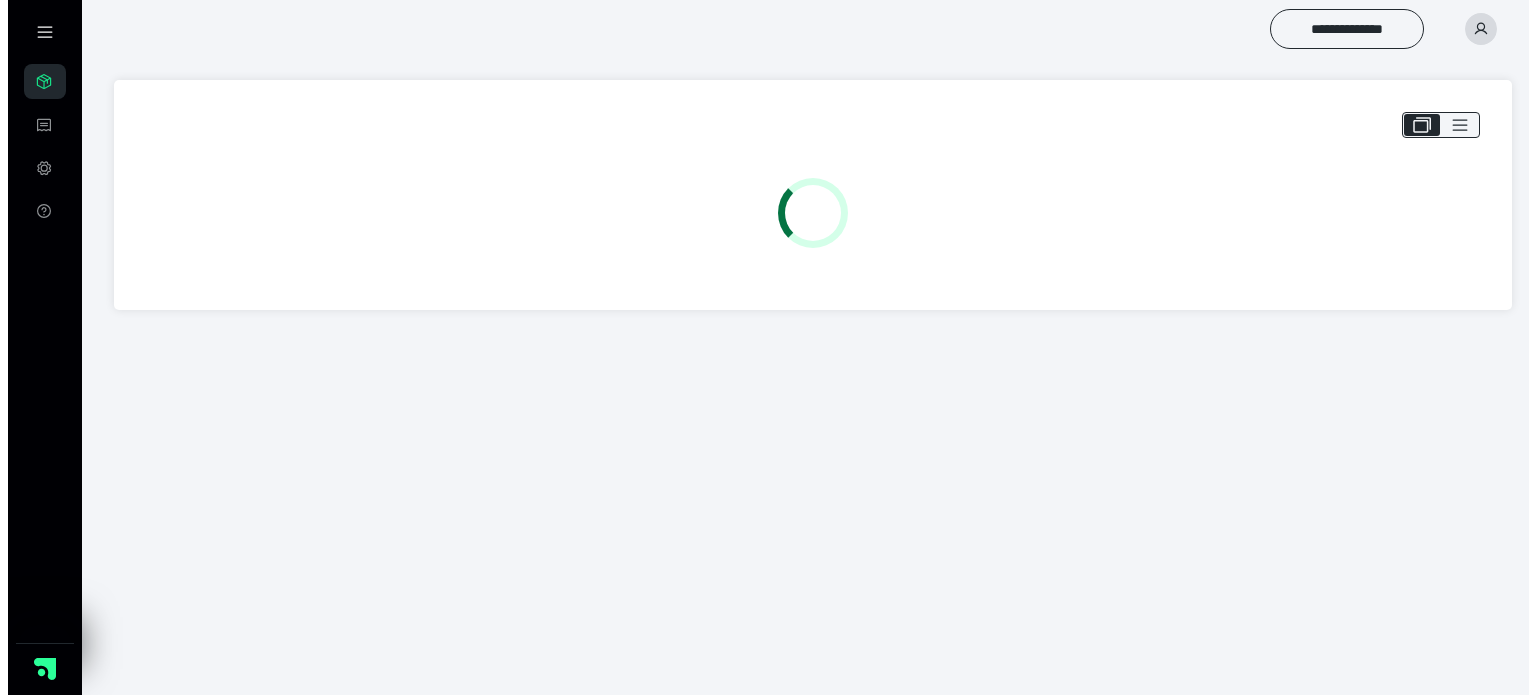 scroll, scrollTop: 0, scrollLeft: 0, axis: both 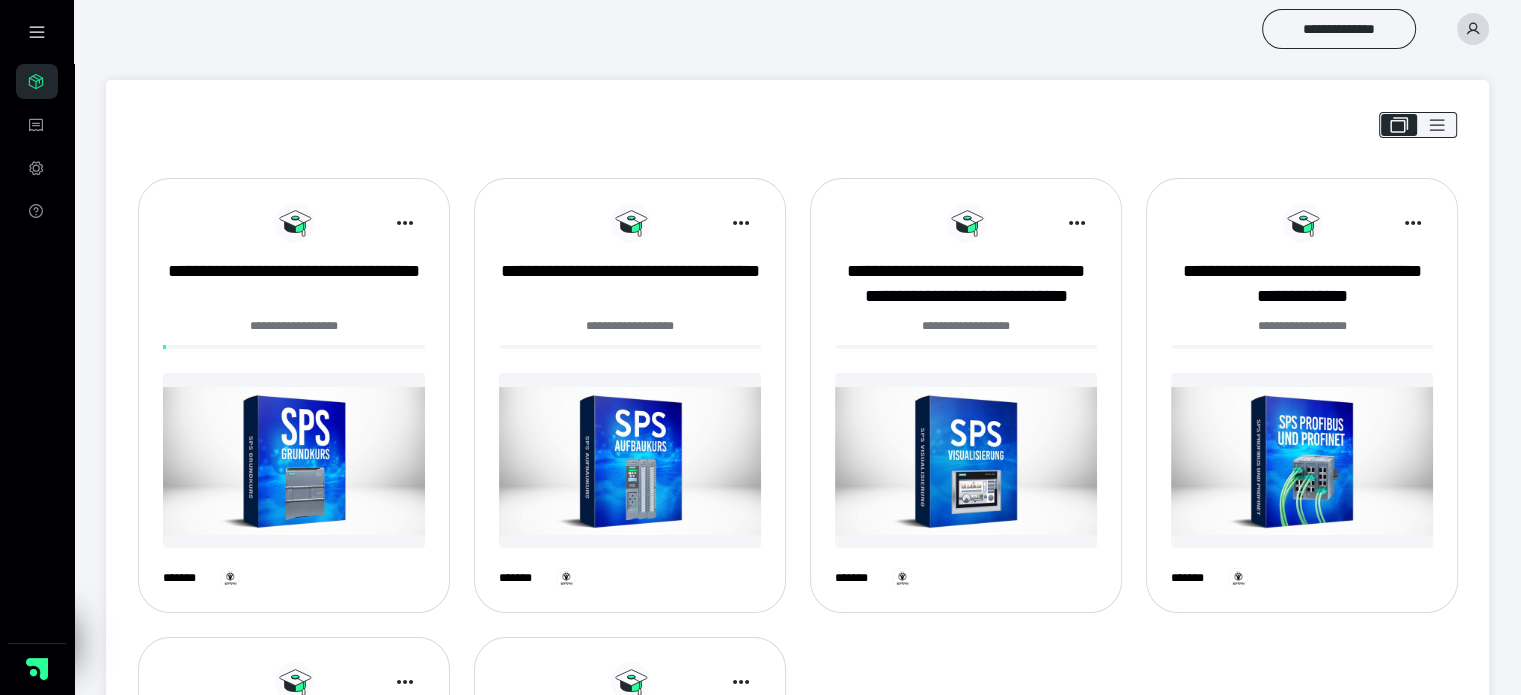 click at bounding box center (630, 460) 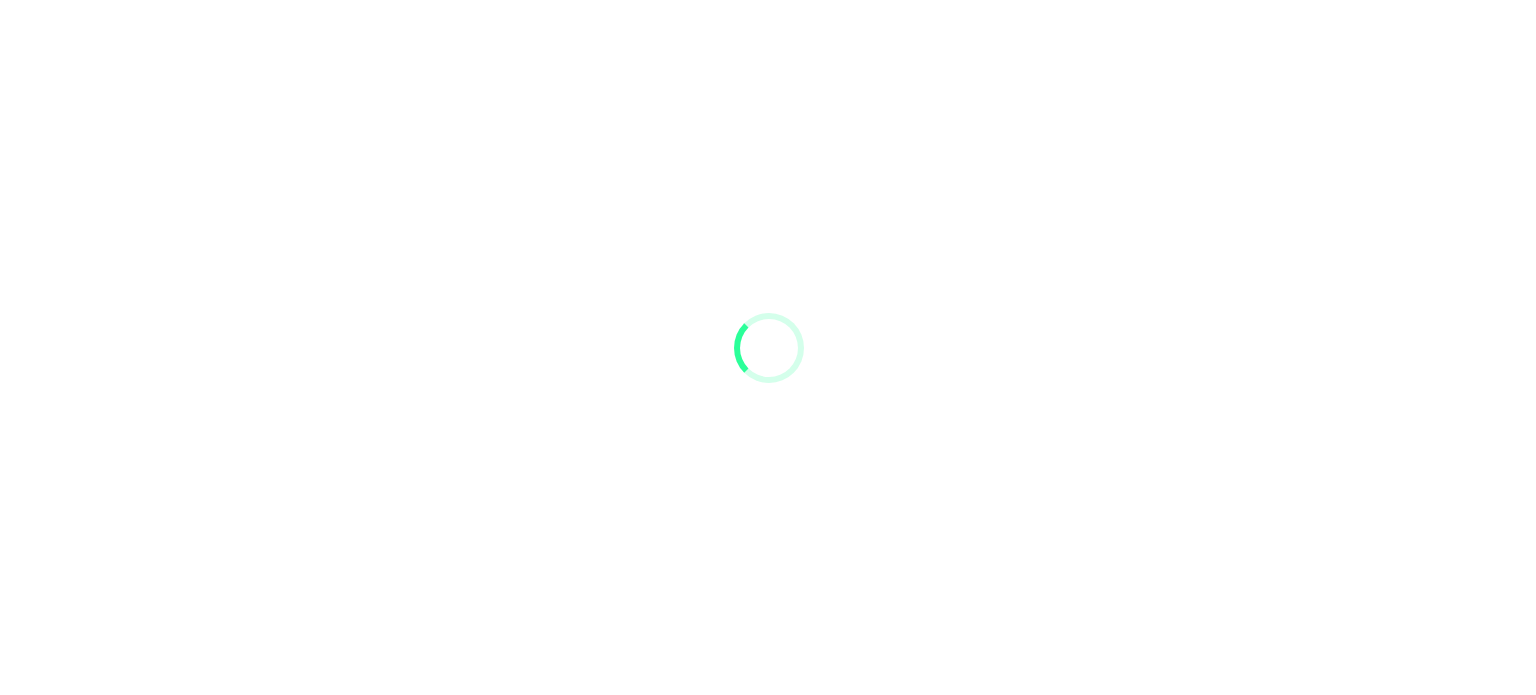 scroll, scrollTop: 0, scrollLeft: 0, axis: both 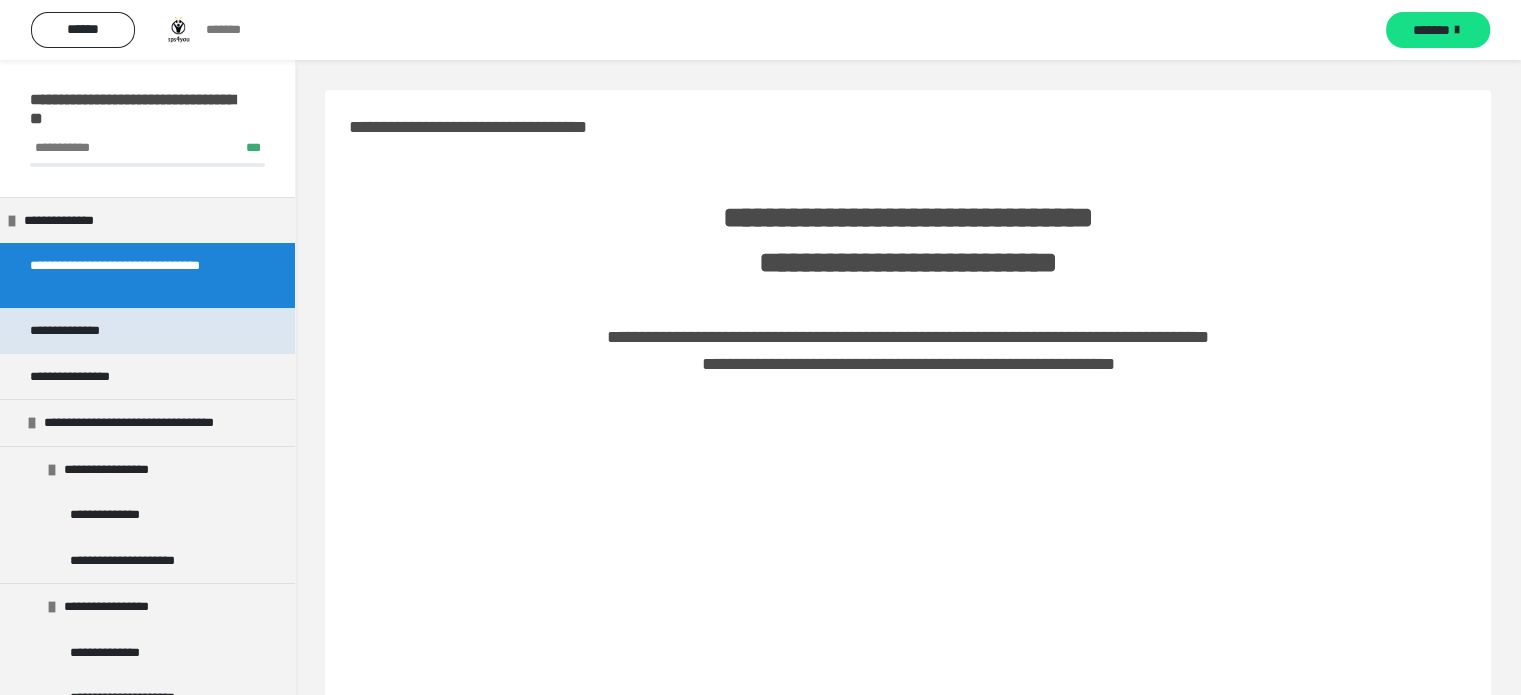 click on "**********" at bounding box center (147, 331) 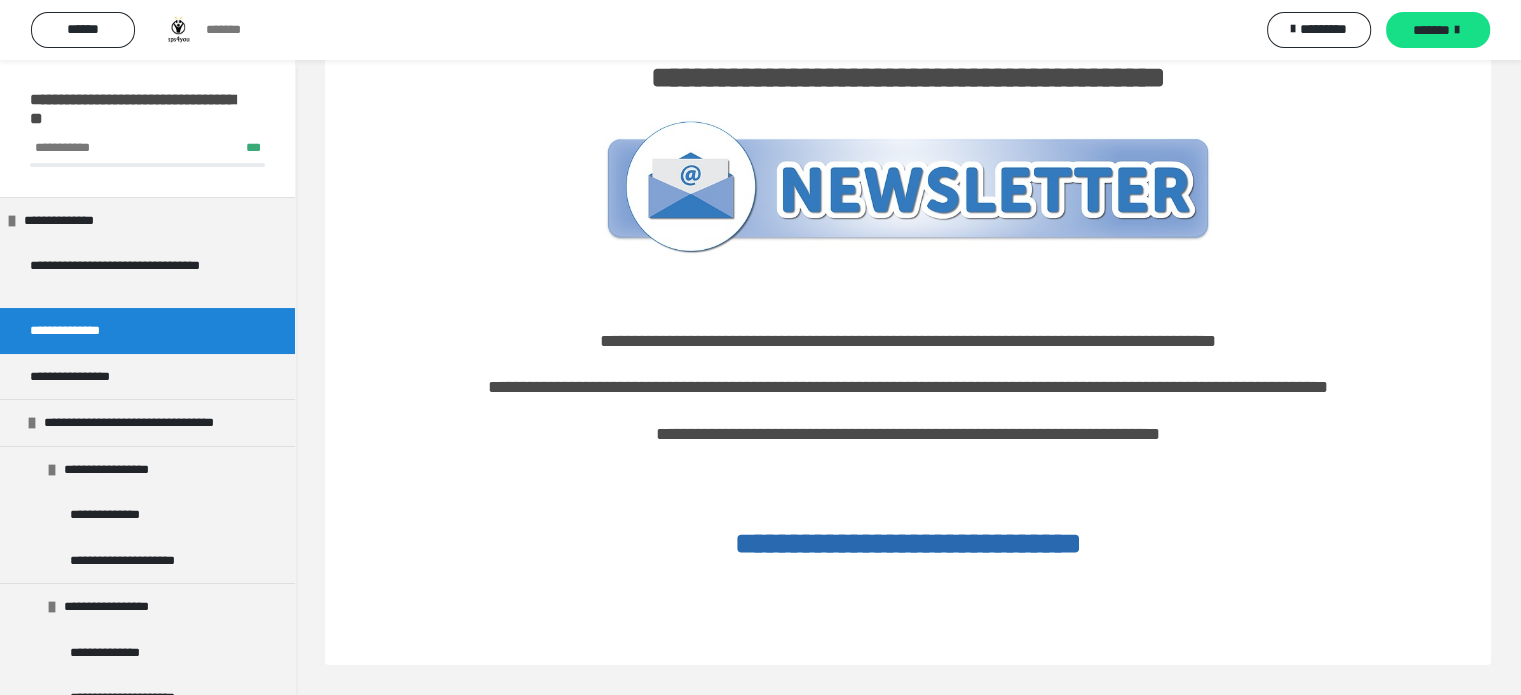scroll, scrollTop: 169, scrollLeft: 0, axis: vertical 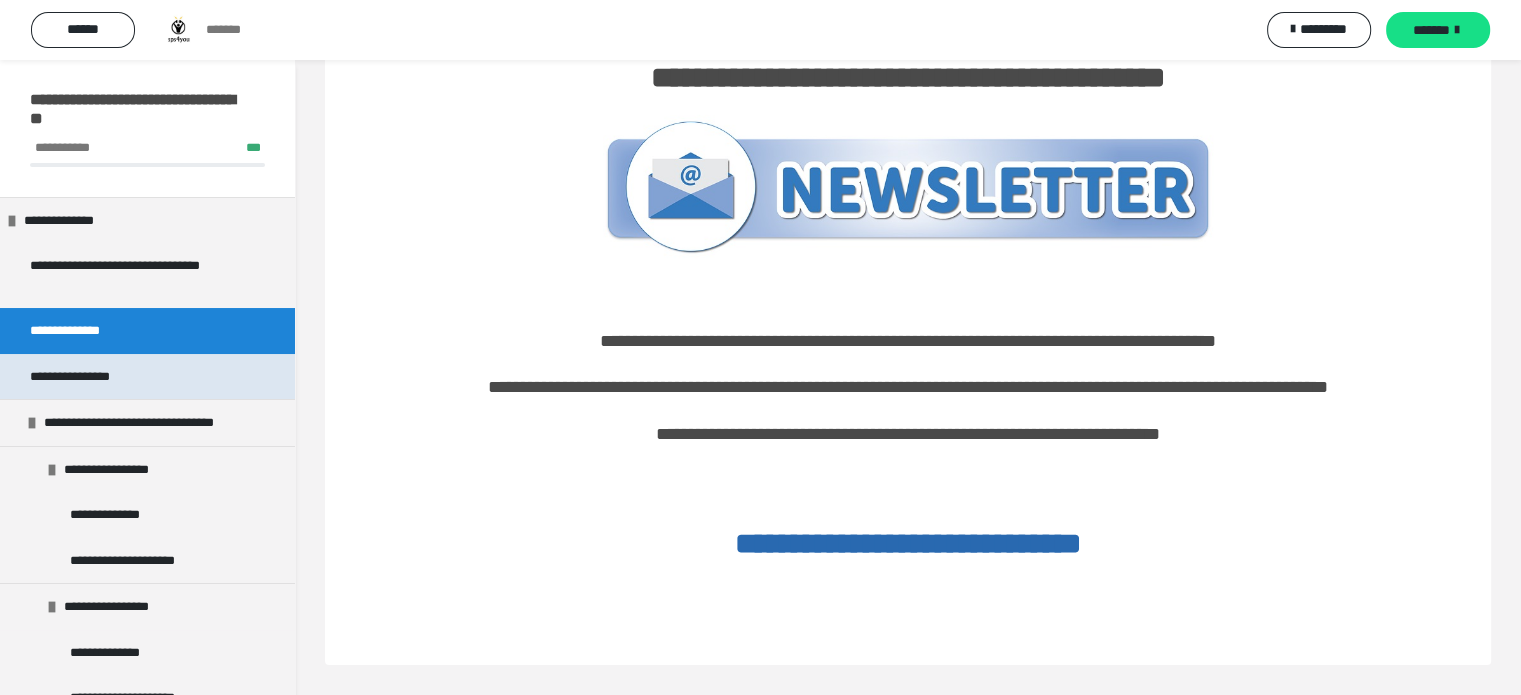 click on "**********" at bounding box center (83, 377) 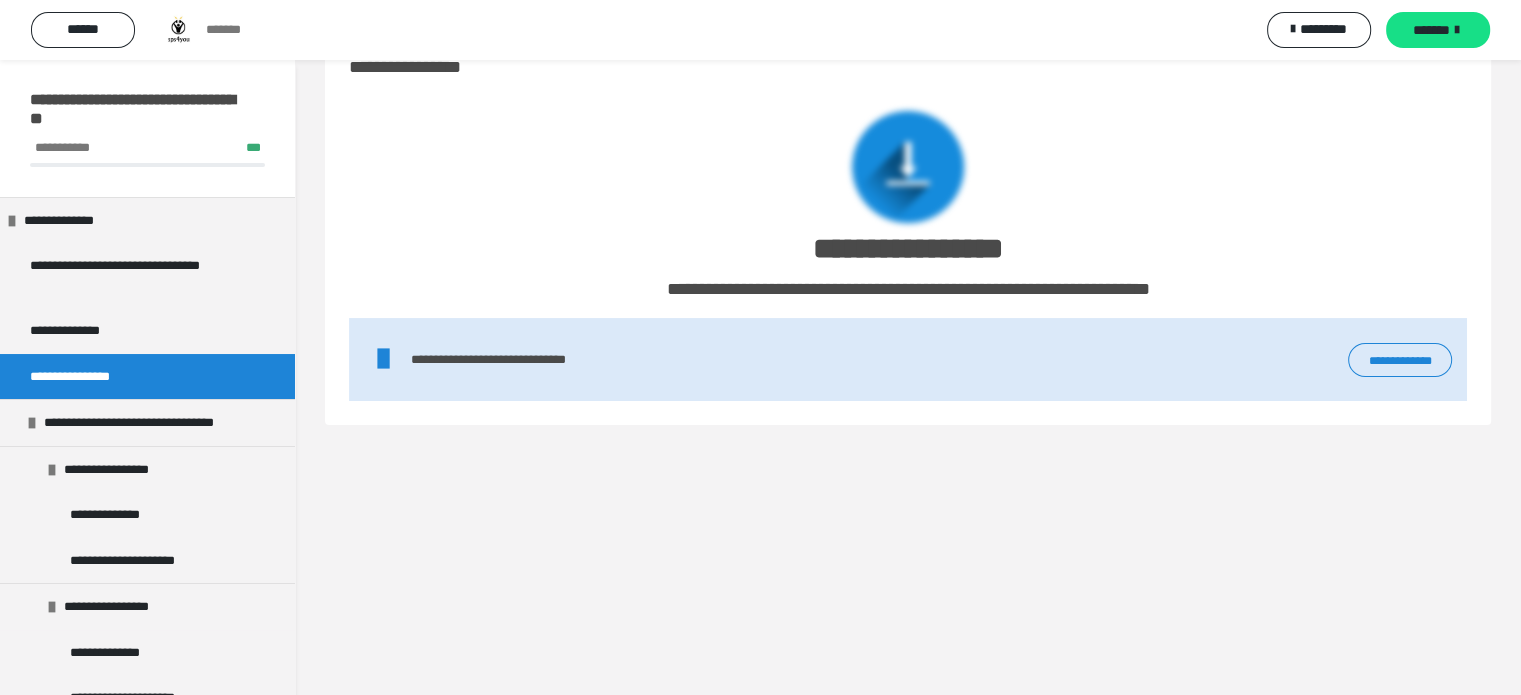 scroll, scrollTop: 60, scrollLeft: 0, axis: vertical 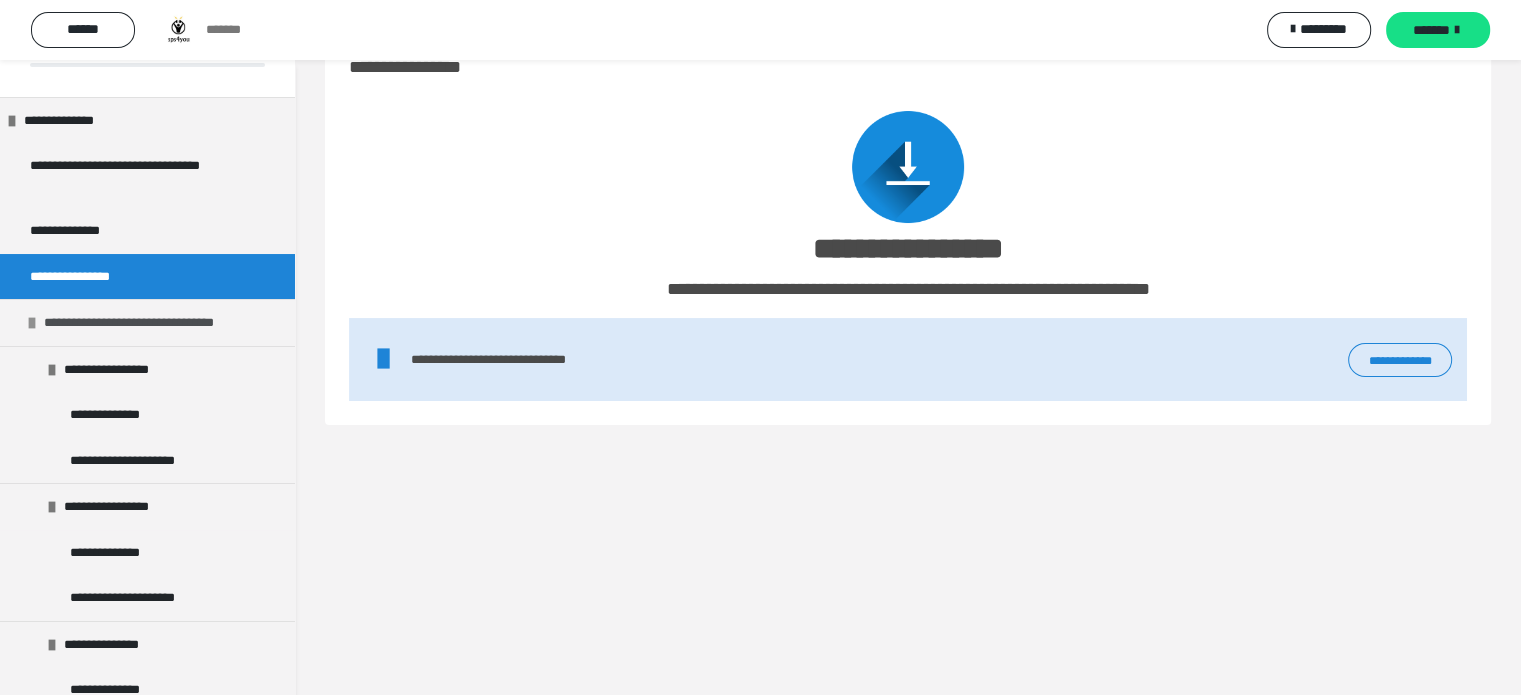 click on "**********" at bounding box center (151, 323) 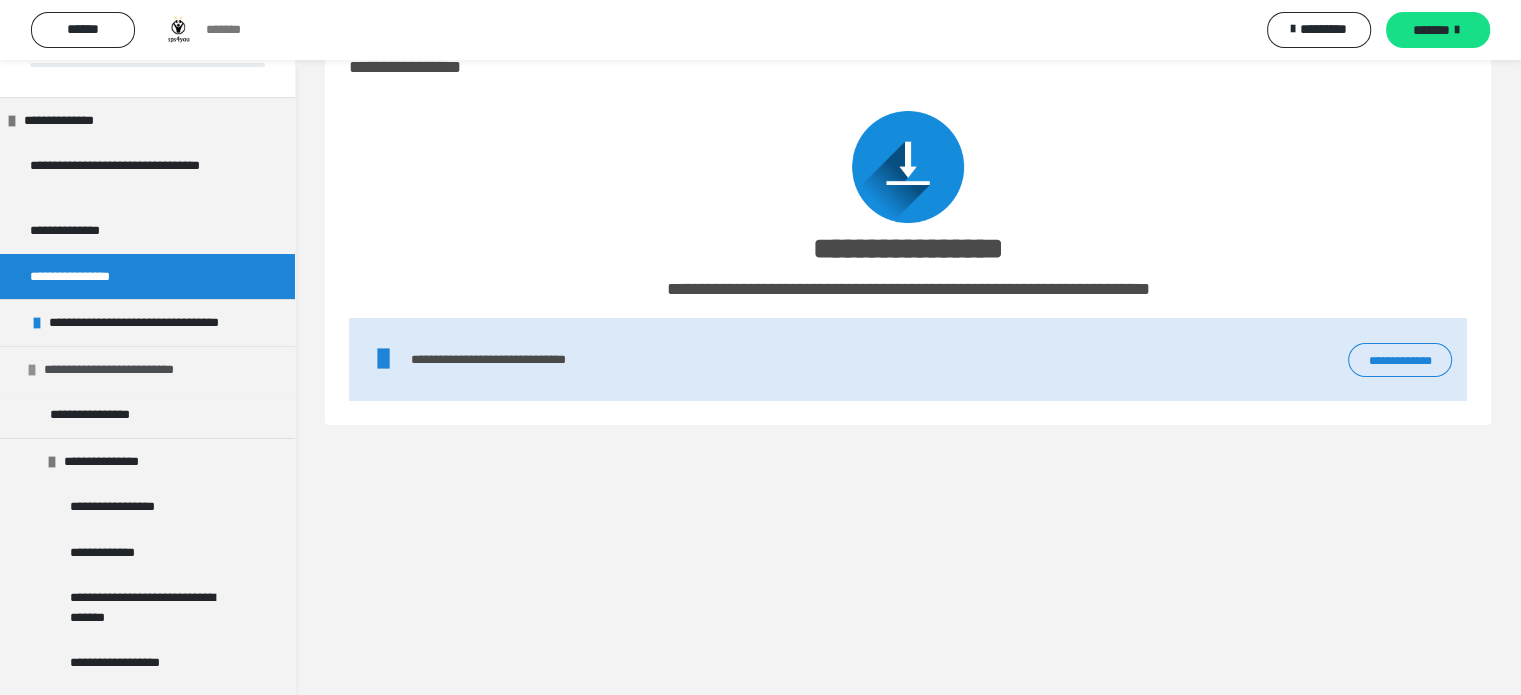click on "**********" at bounding box center [126, 370] 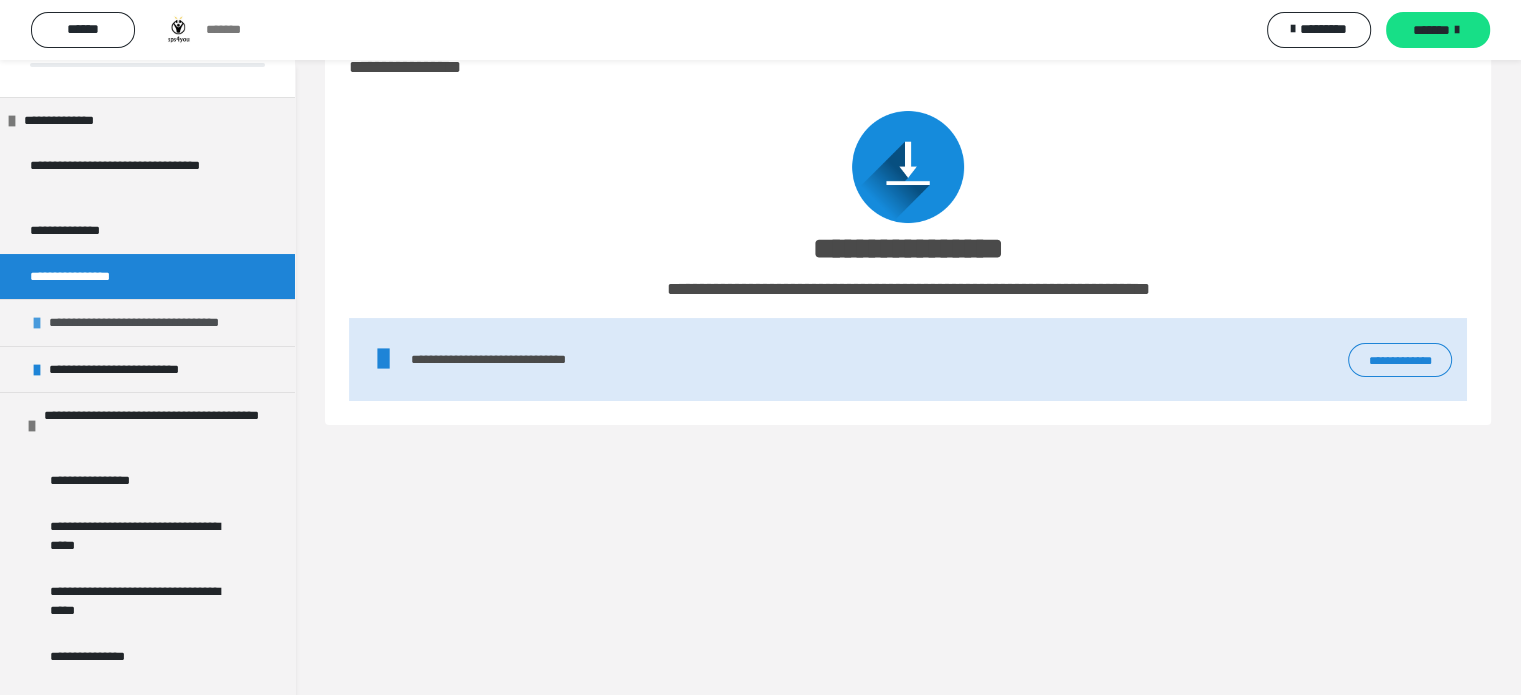 click on "**********" at bounding box center [156, 323] 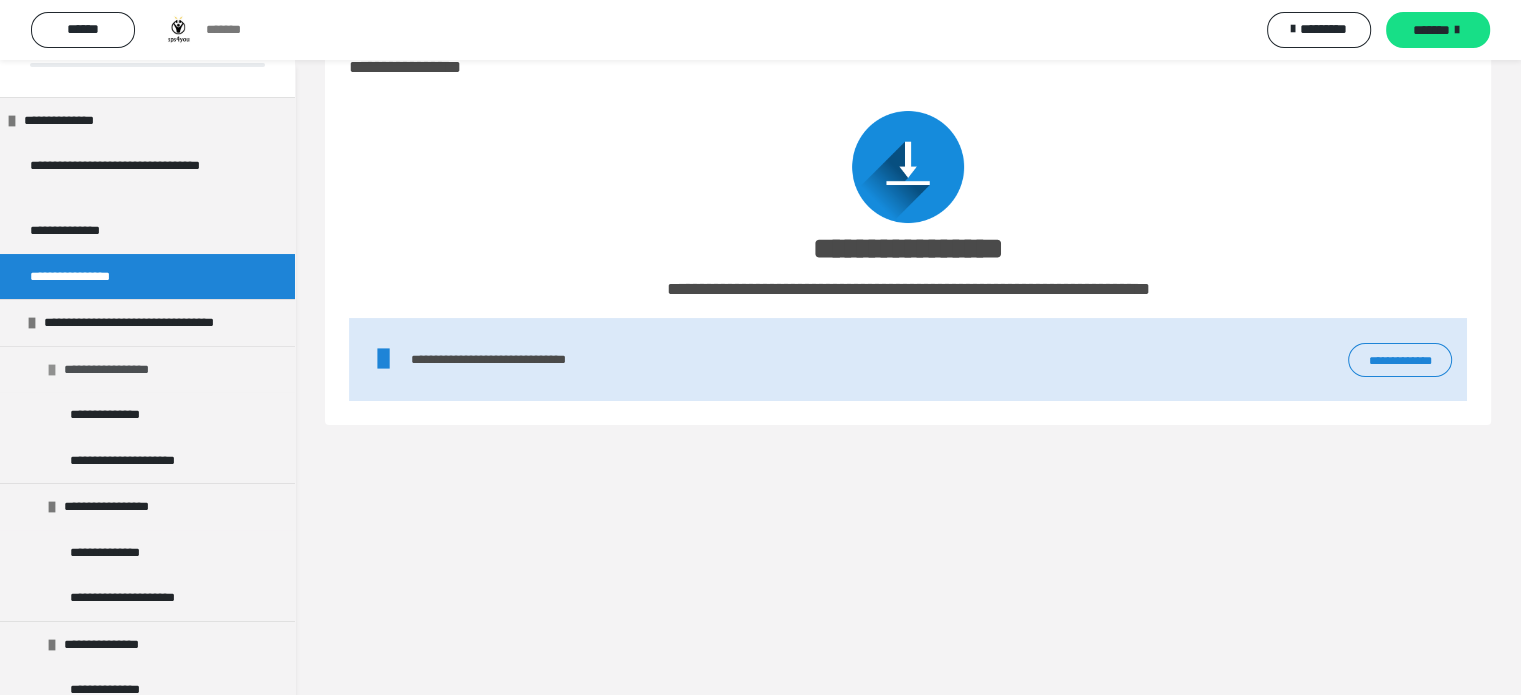 click on "**********" at bounding box center [113, 370] 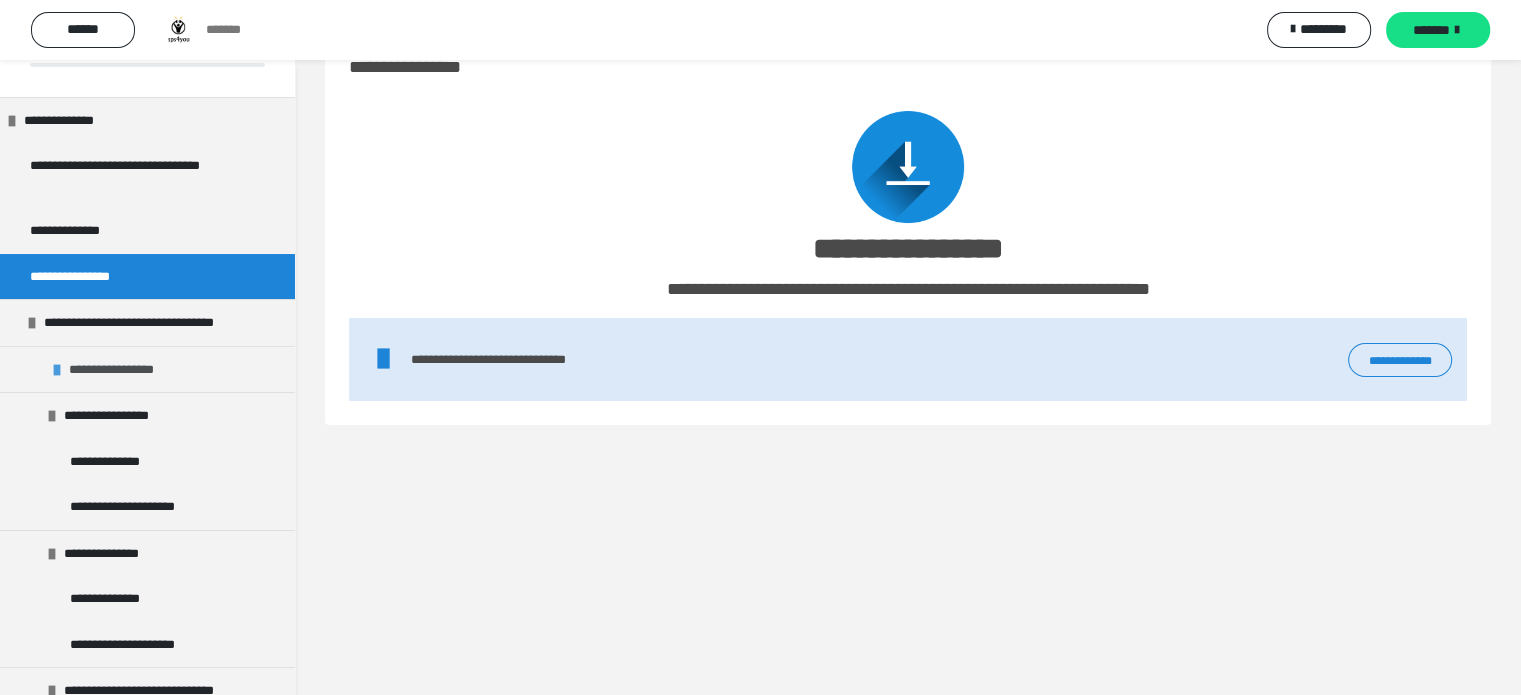 click on "**********" at bounding box center [118, 370] 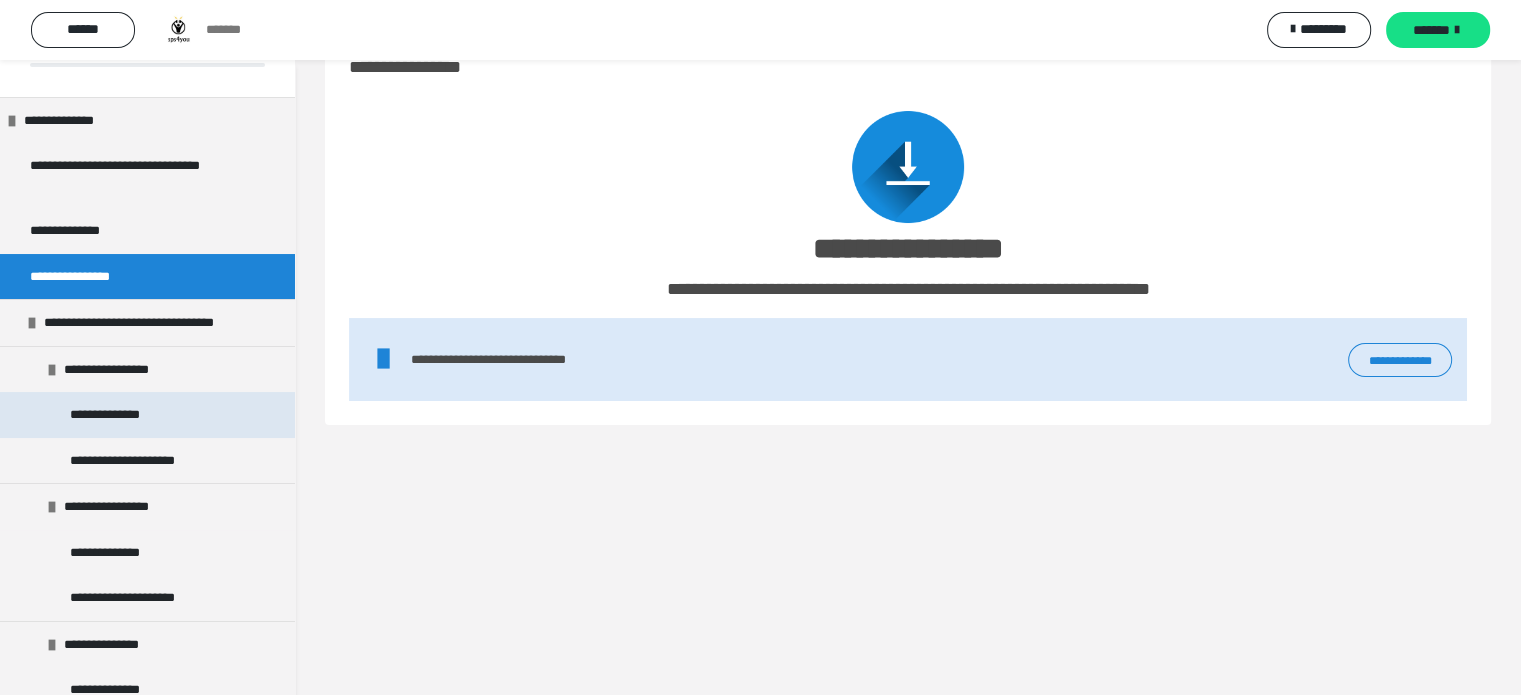 click on "**********" at bounding box center [106, 415] 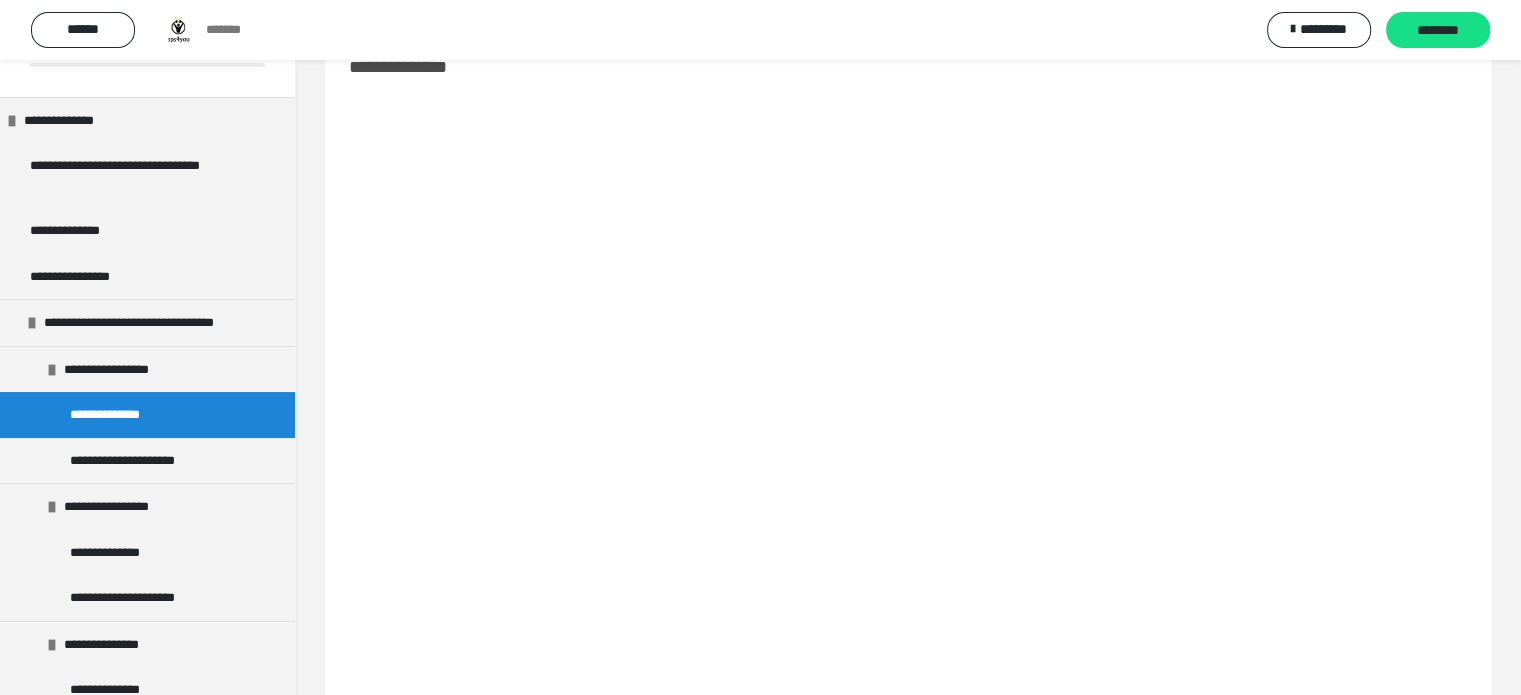 scroll, scrollTop: 430, scrollLeft: 0, axis: vertical 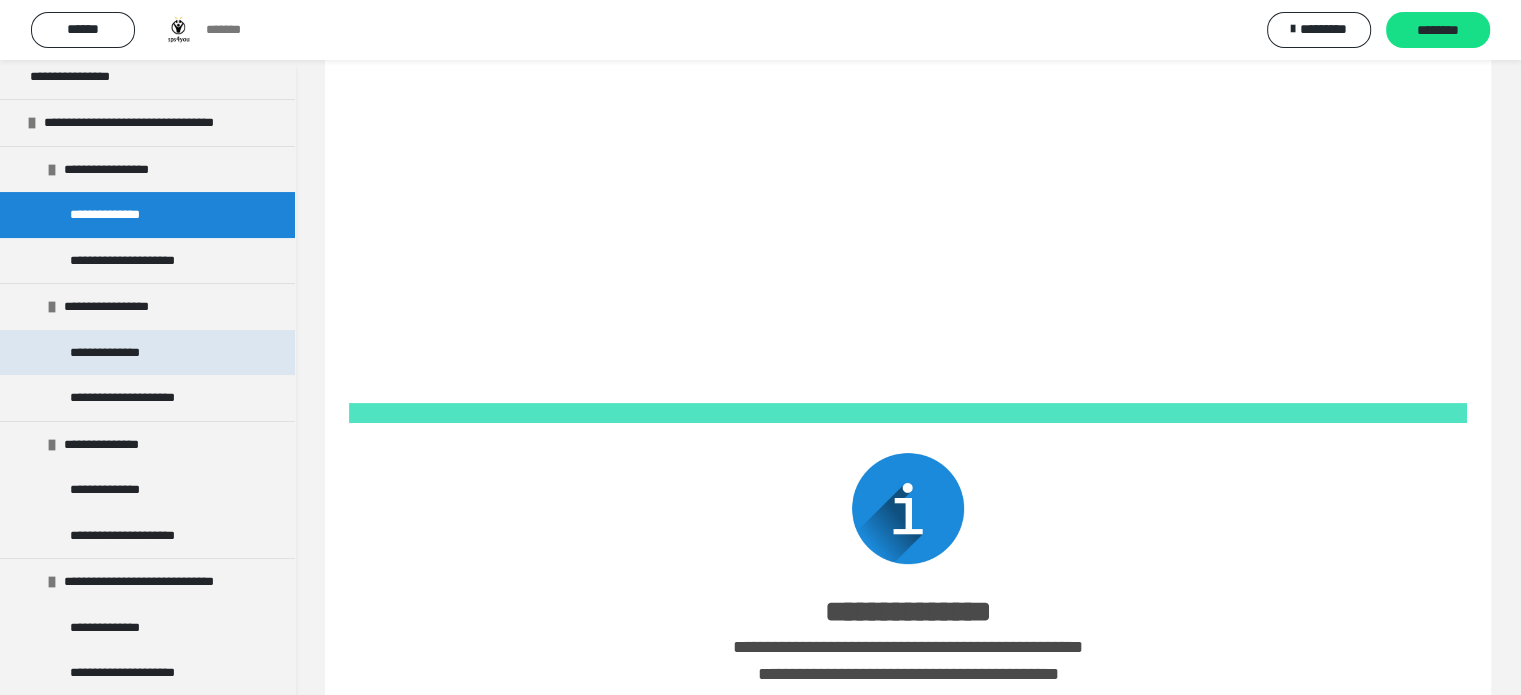 click on "**********" at bounding box center (147, 353) 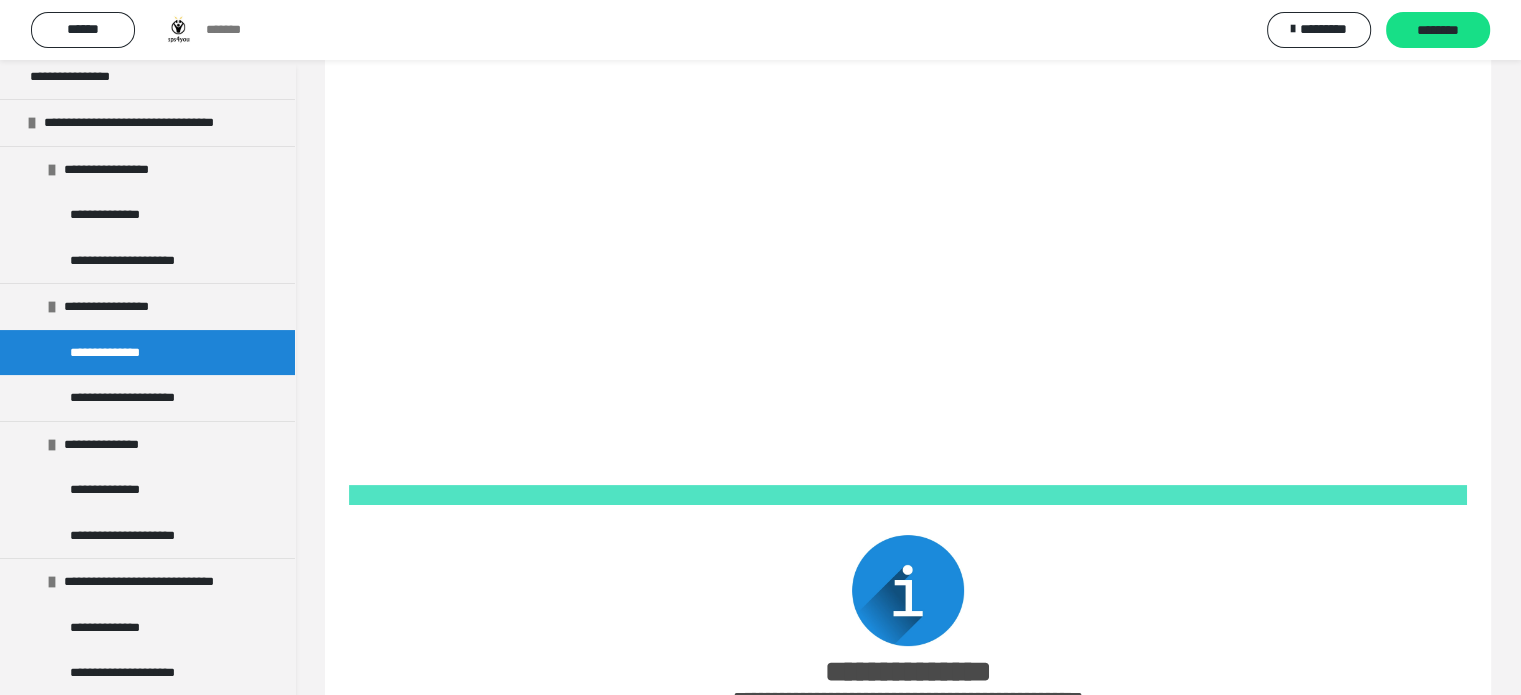 scroll, scrollTop: 230, scrollLeft: 0, axis: vertical 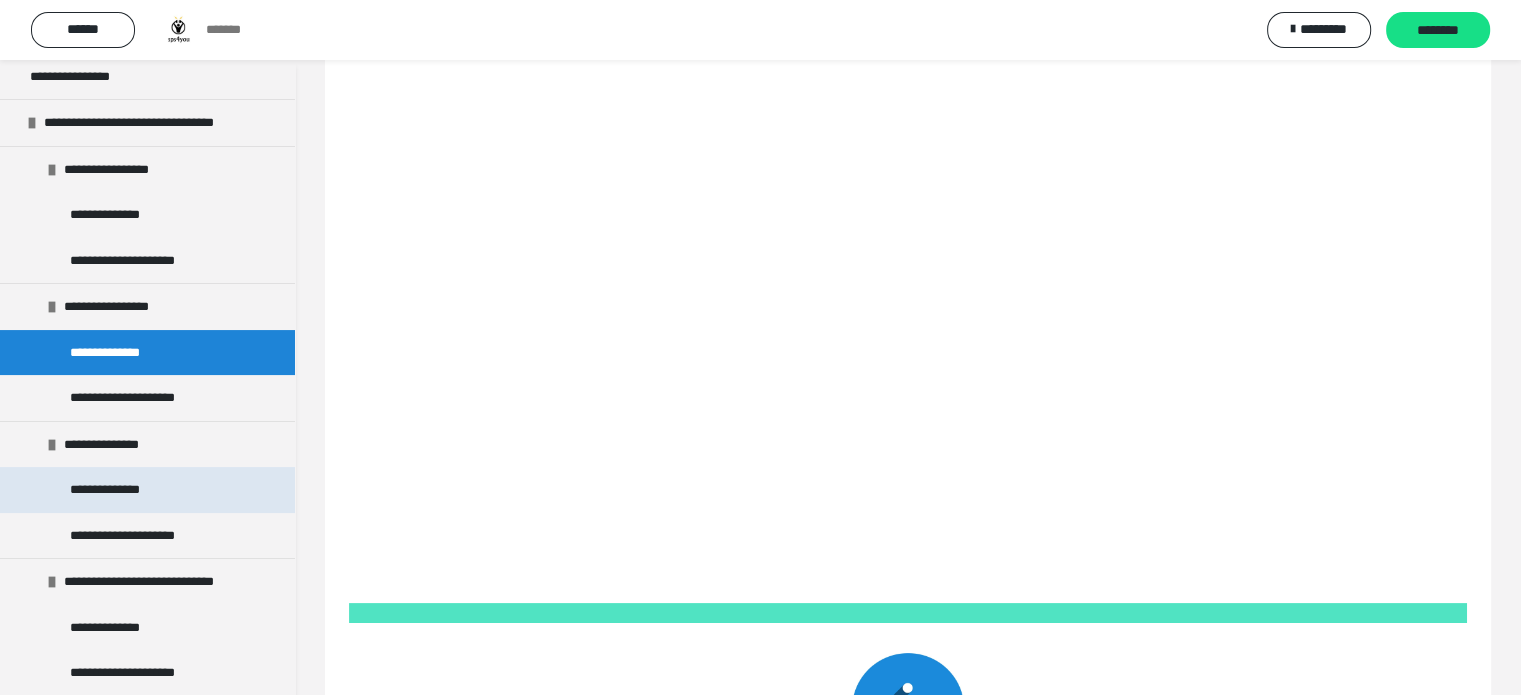 click on "**********" at bounding box center (108, 490) 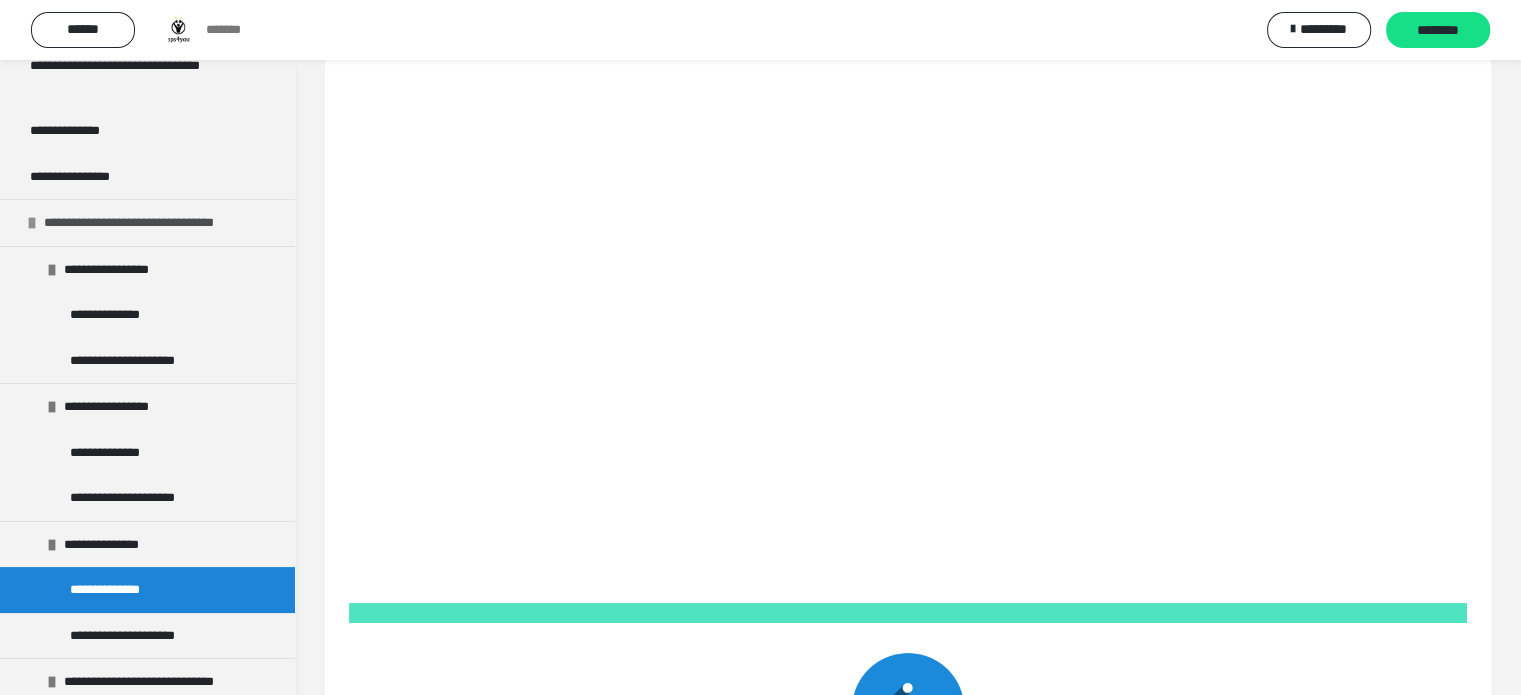 scroll, scrollTop: 400, scrollLeft: 0, axis: vertical 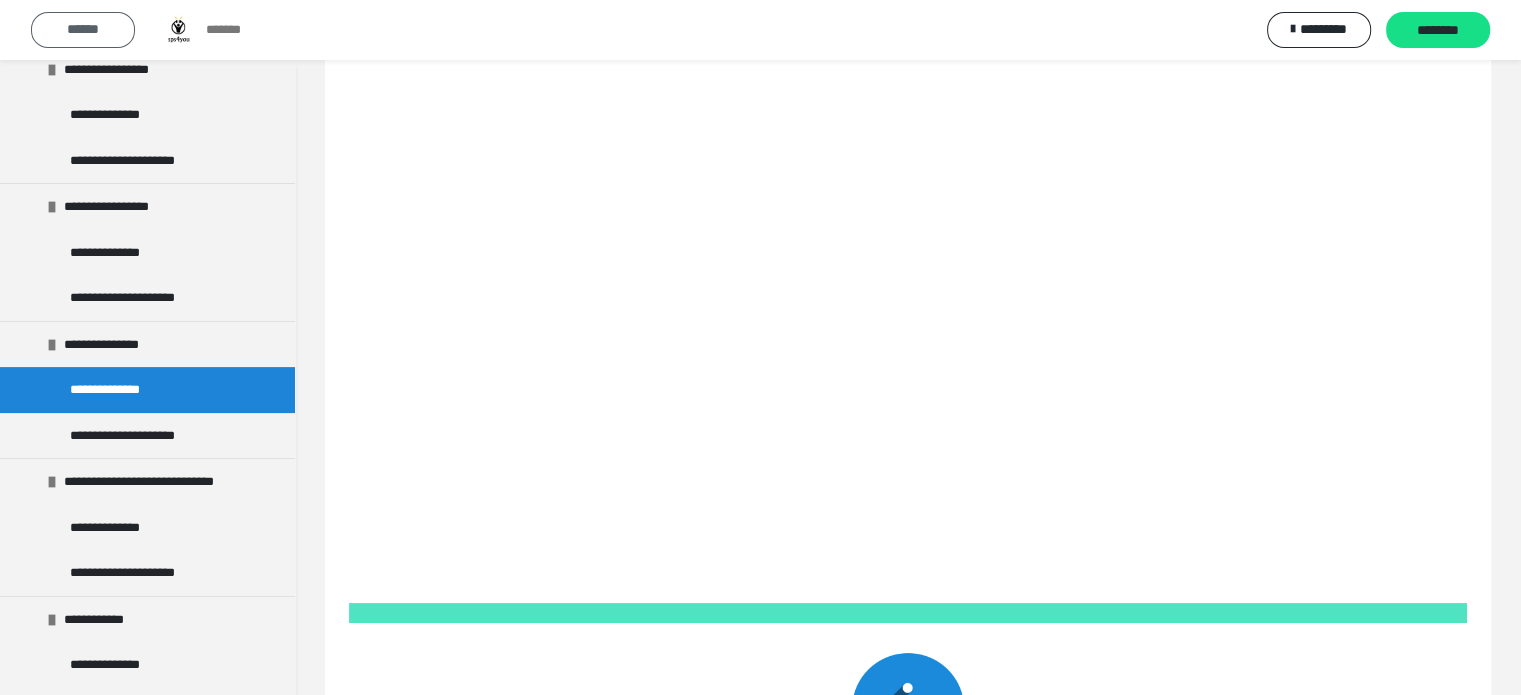 click on "******" at bounding box center [83, 29] 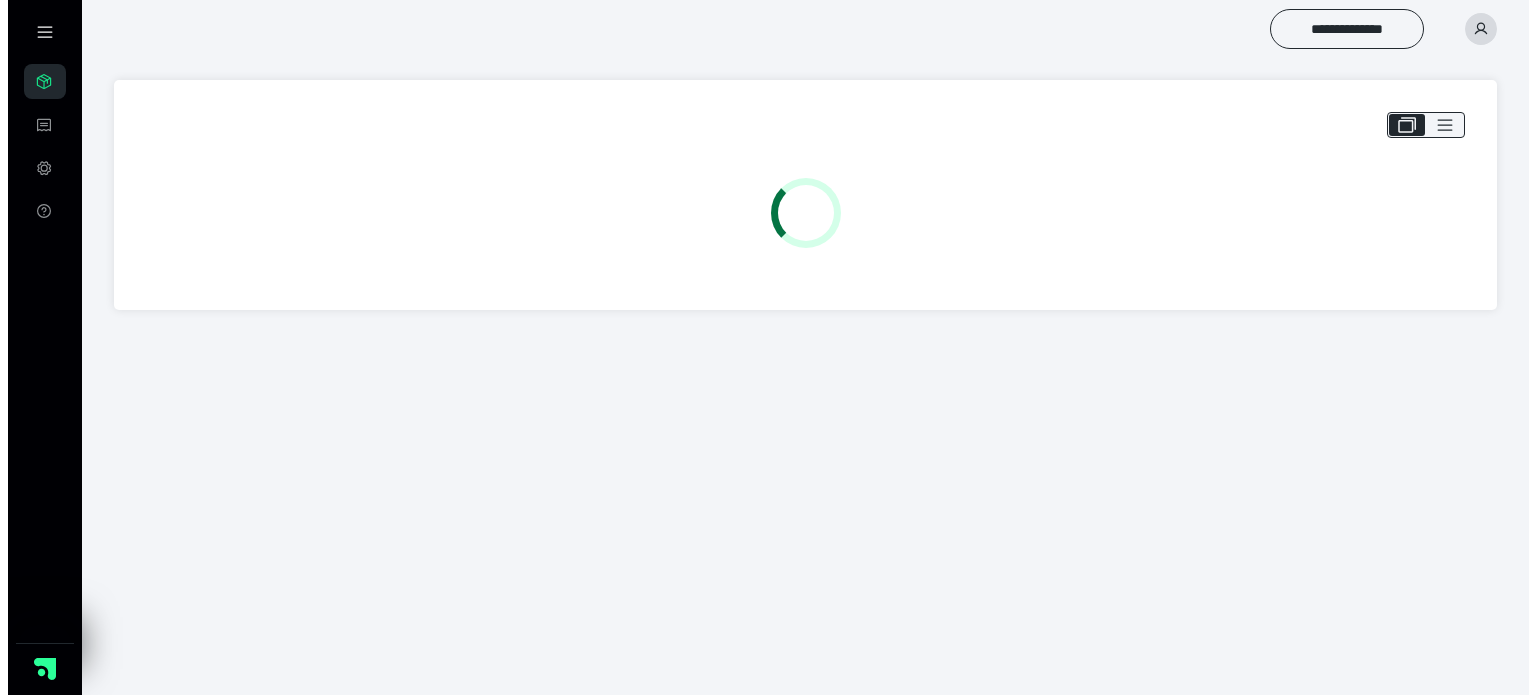 scroll, scrollTop: 0, scrollLeft: 0, axis: both 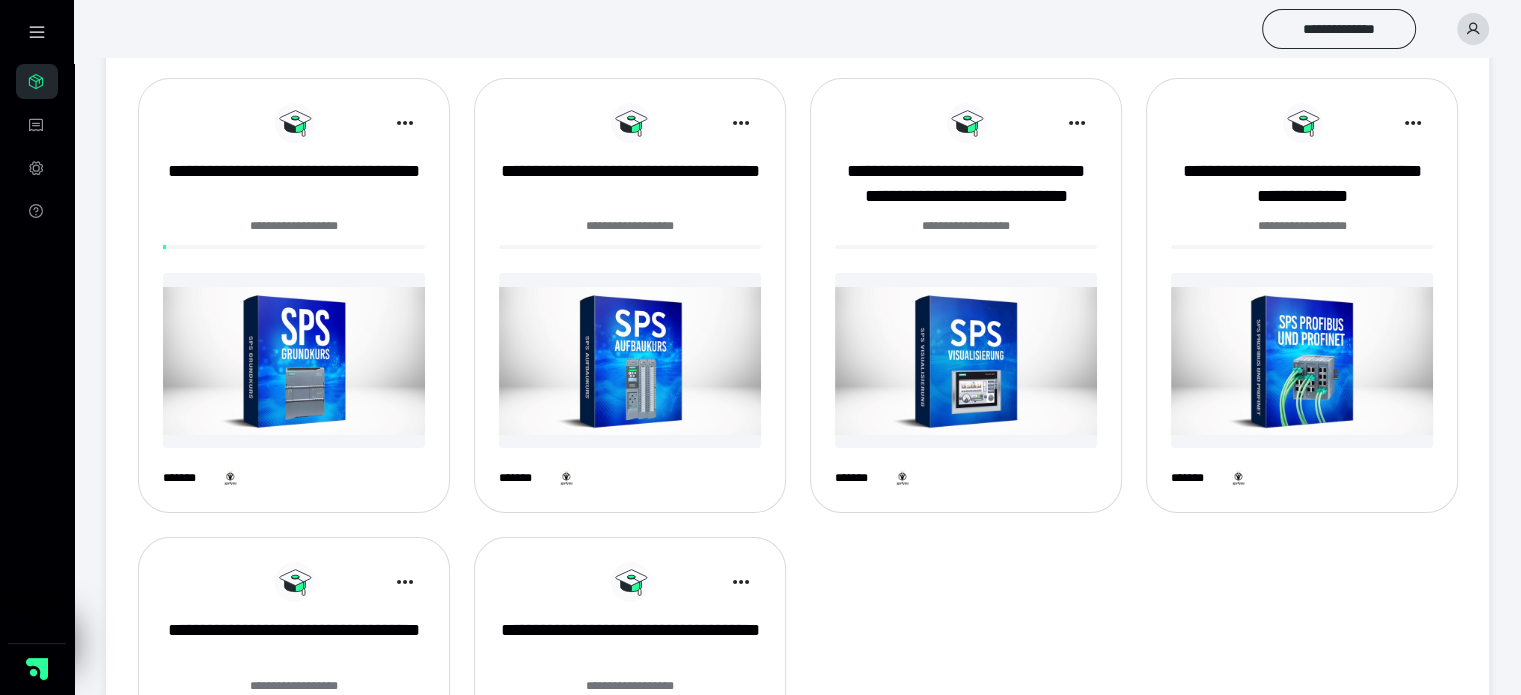 click at bounding box center (294, 360) 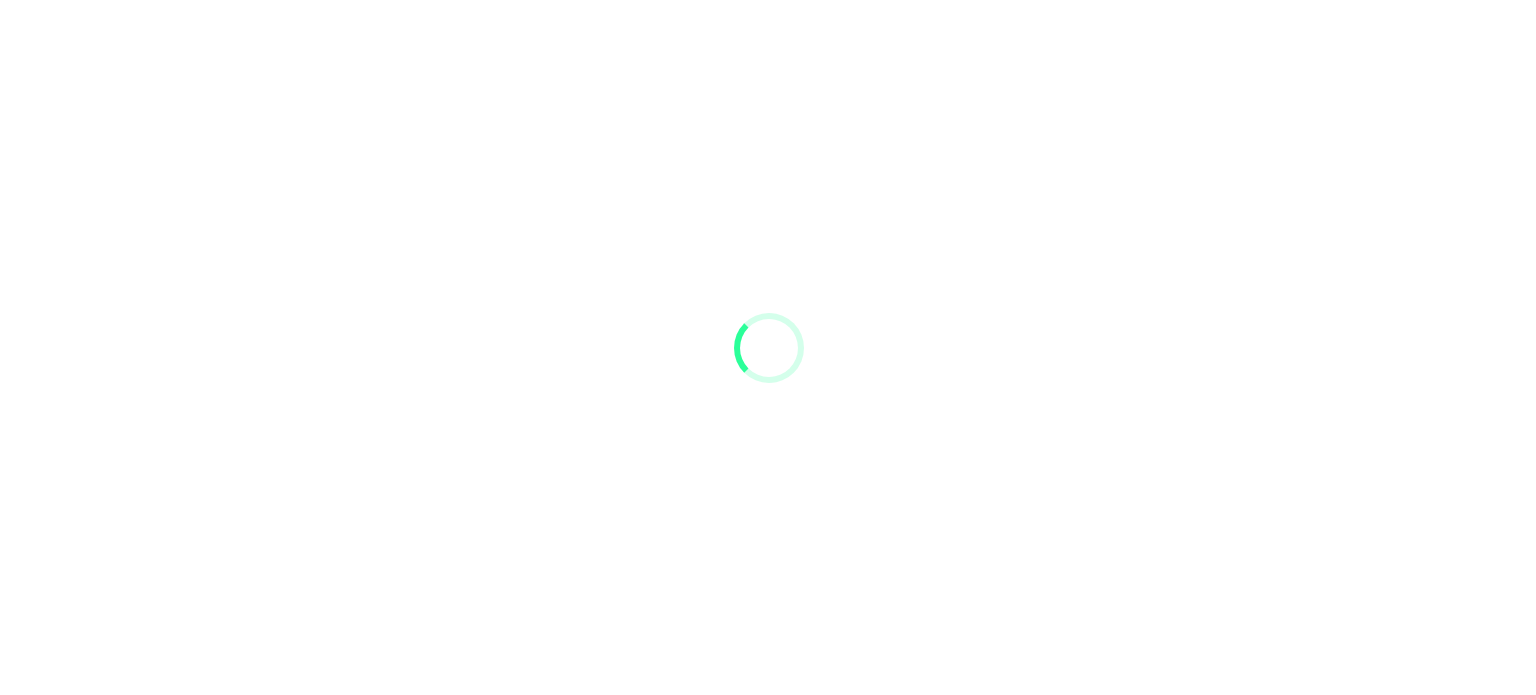 scroll, scrollTop: 0, scrollLeft: 0, axis: both 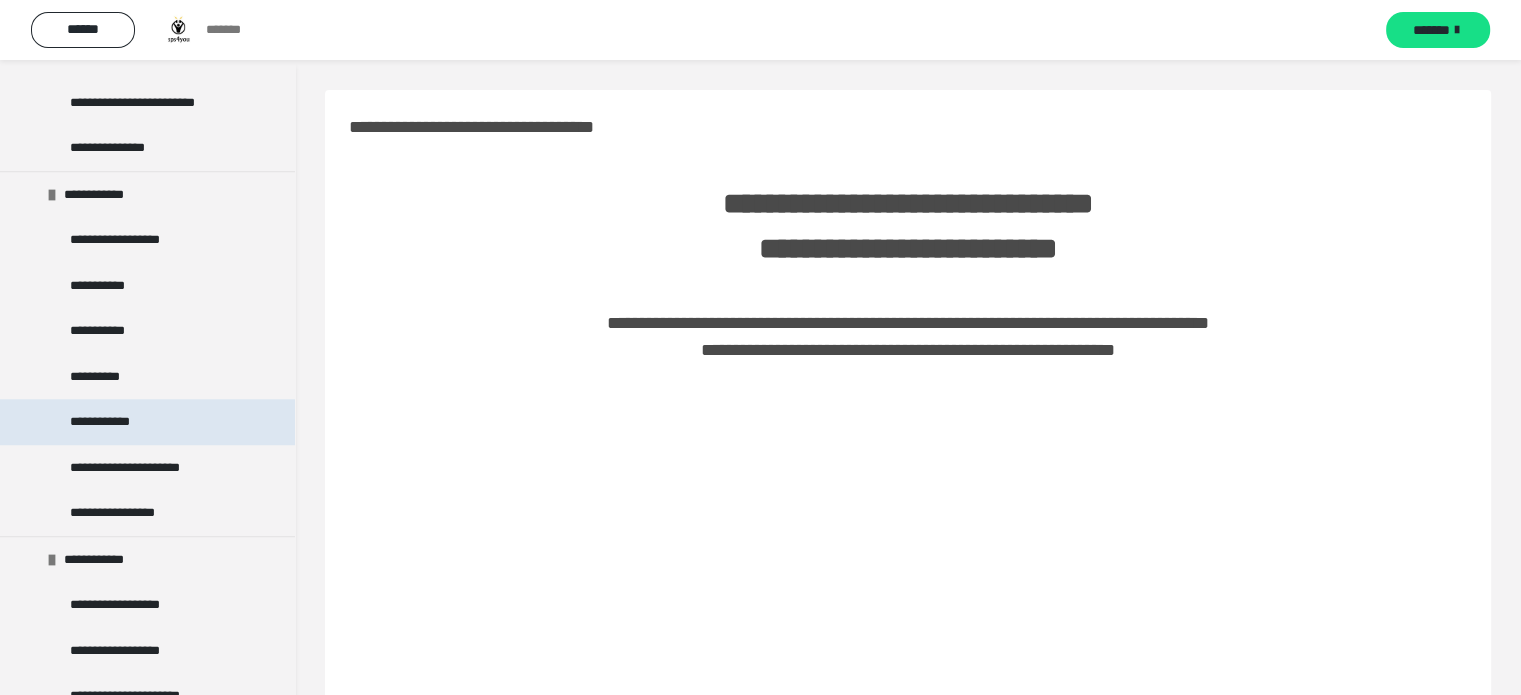 click on "**********" at bounding box center (109, 422) 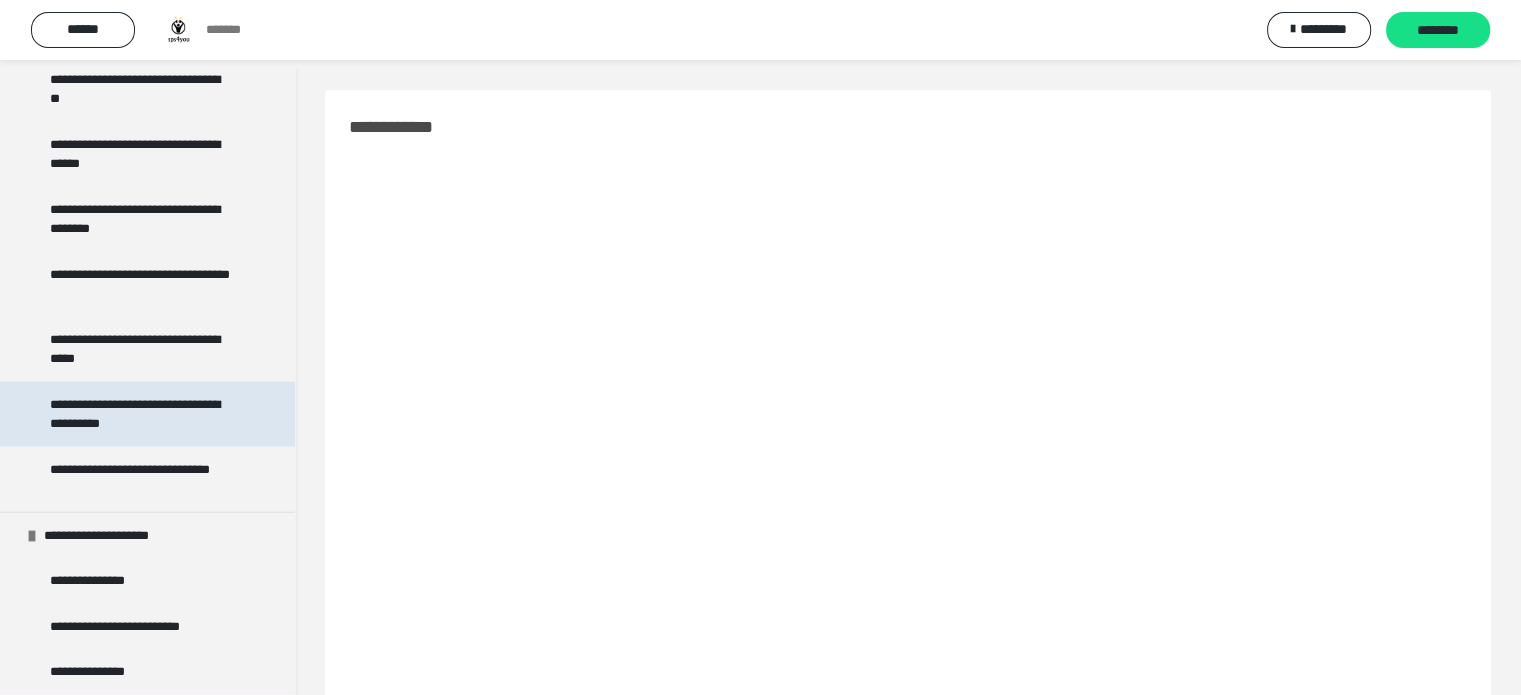 scroll, scrollTop: 4302, scrollLeft: 0, axis: vertical 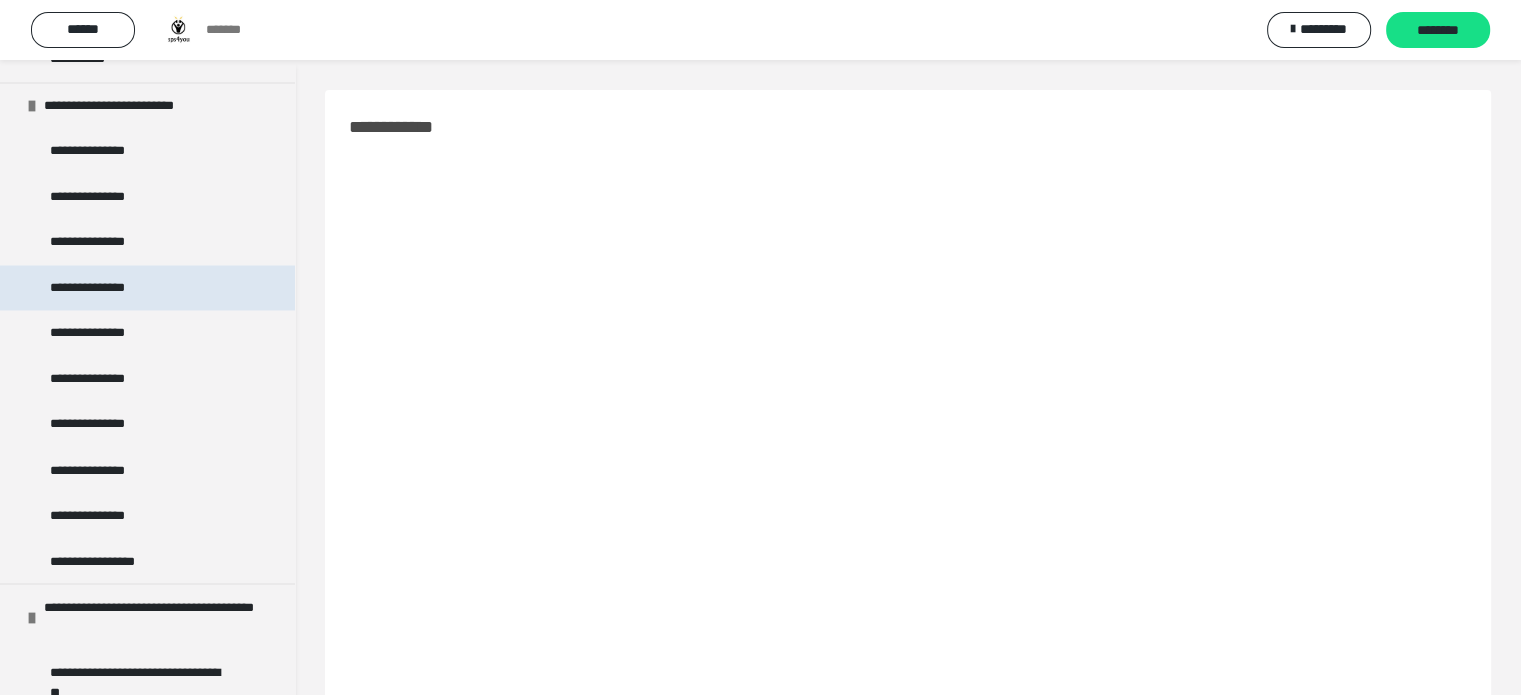 click on "**********" at bounding box center [99, 288] 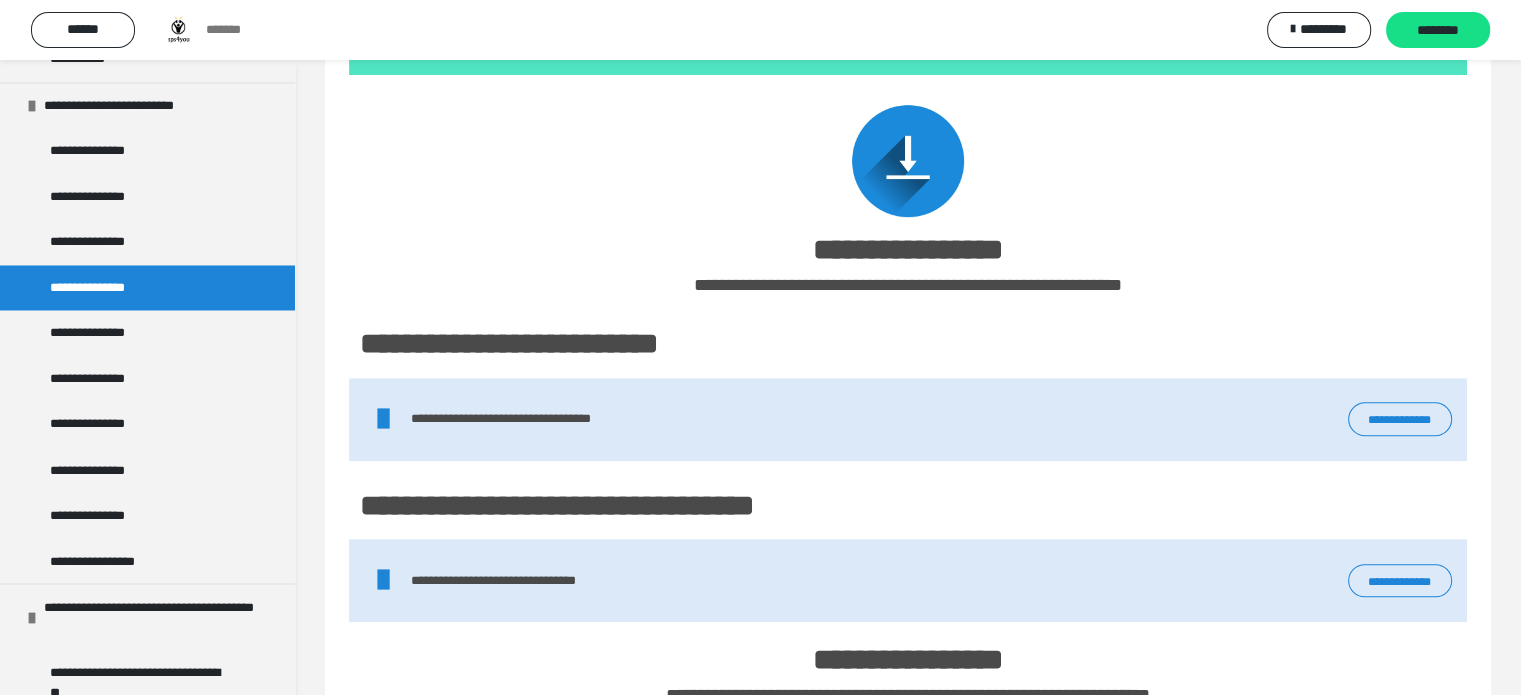 scroll, scrollTop: 1100, scrollLeft: 0, axis: vertical 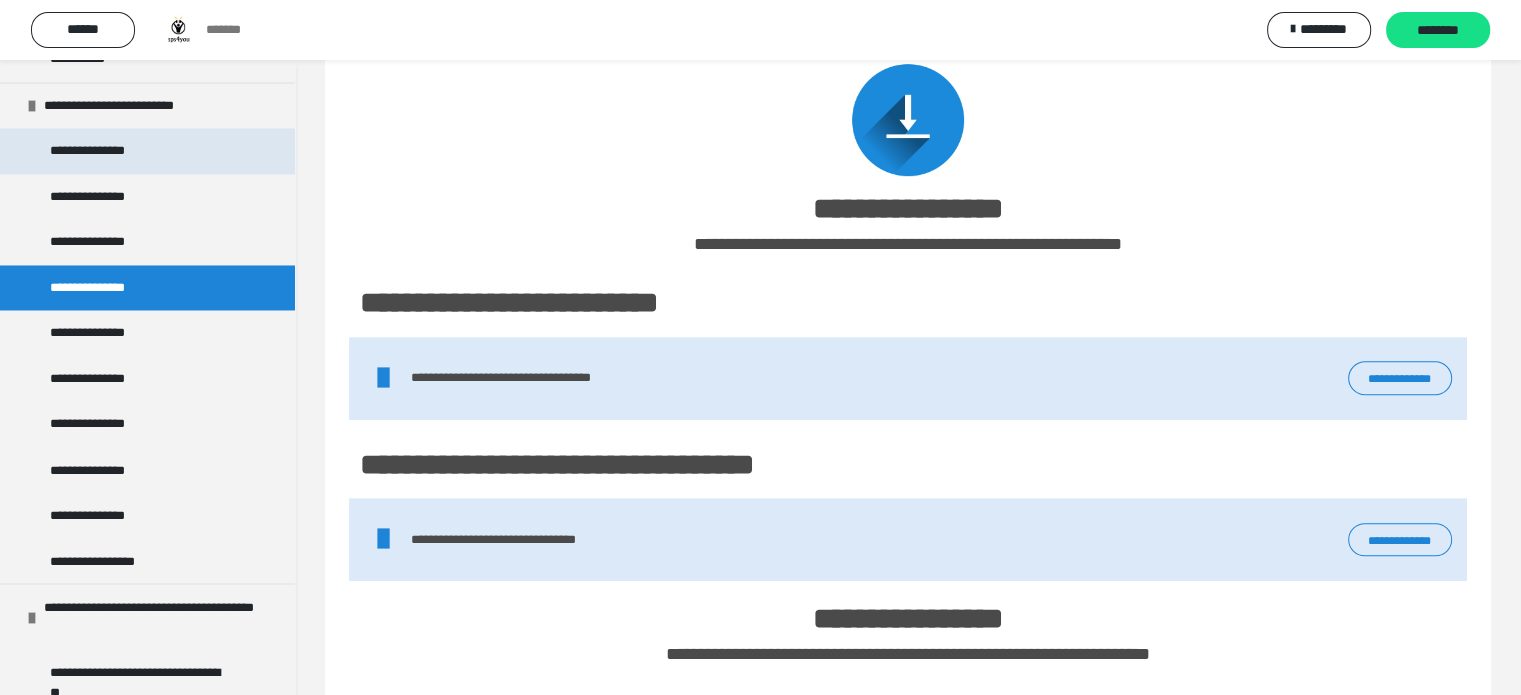 click on "**********" at bounding box center (95, 151) 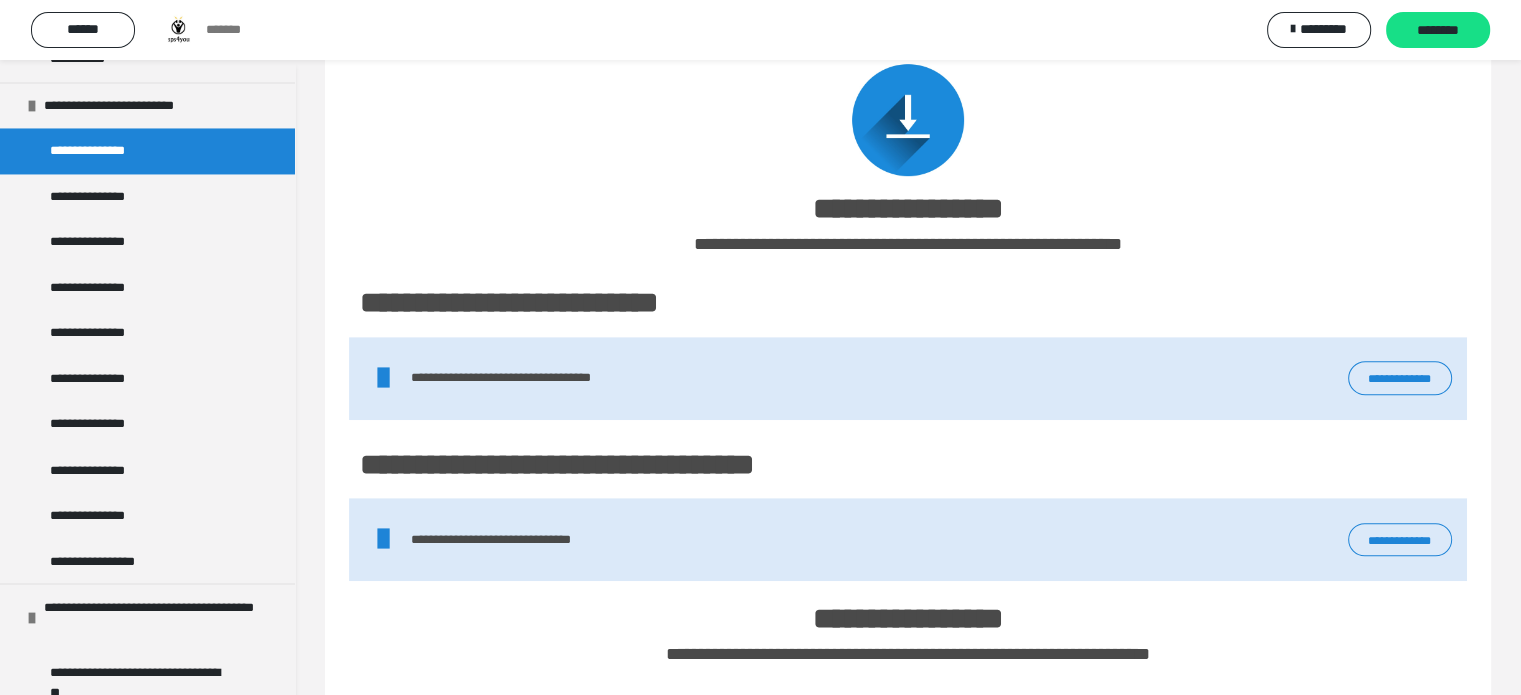 click on "**********" at bounding box center [1400, 378] 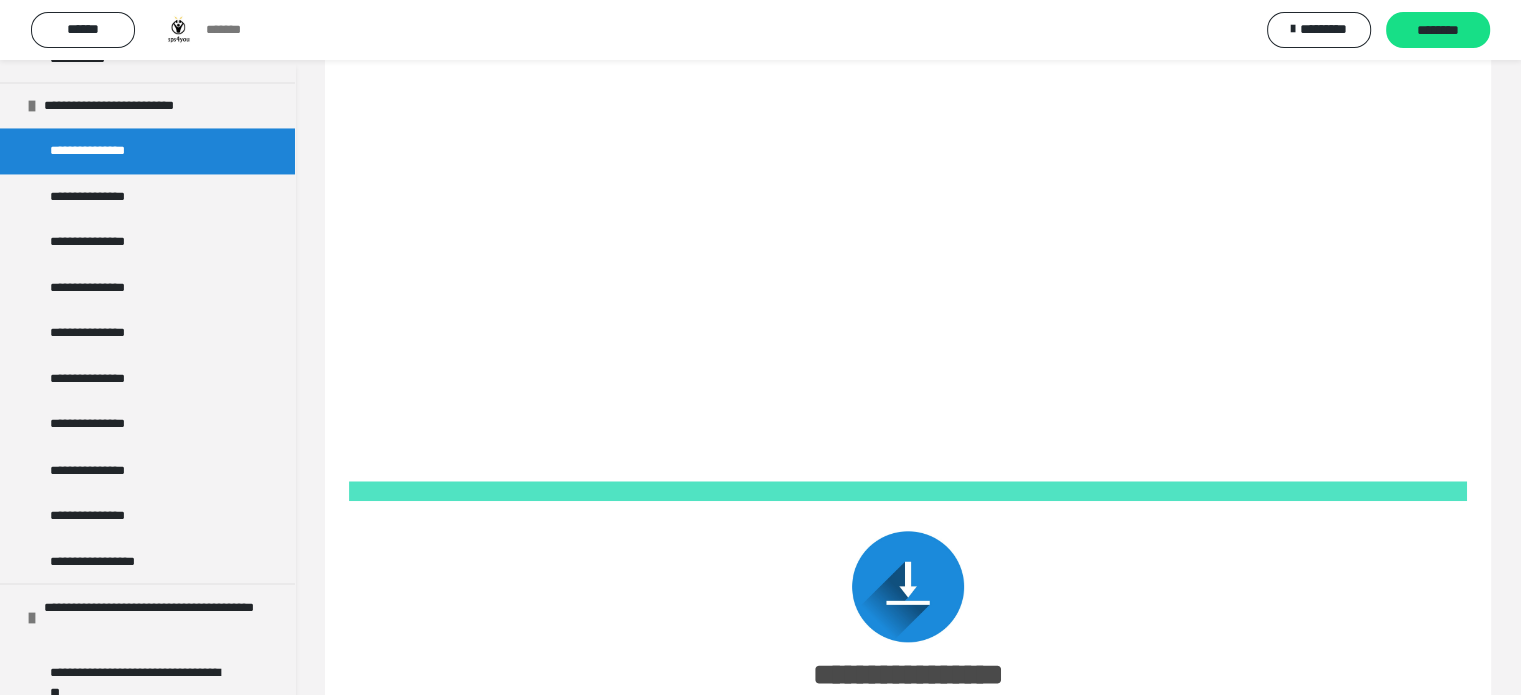scroll, scrollTop: 2000, scrollLeft: 0, axis: vertical 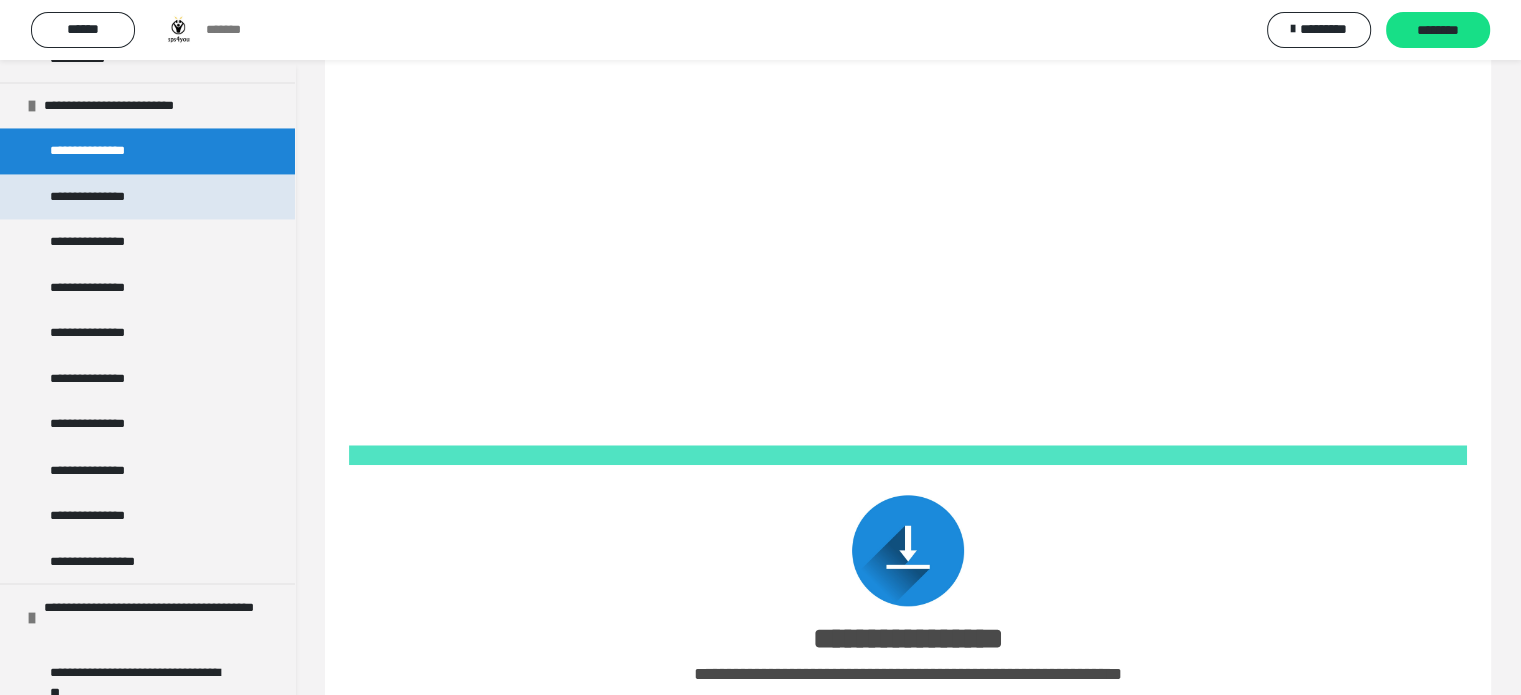 click on "**********" at bounding box center (98, 197) 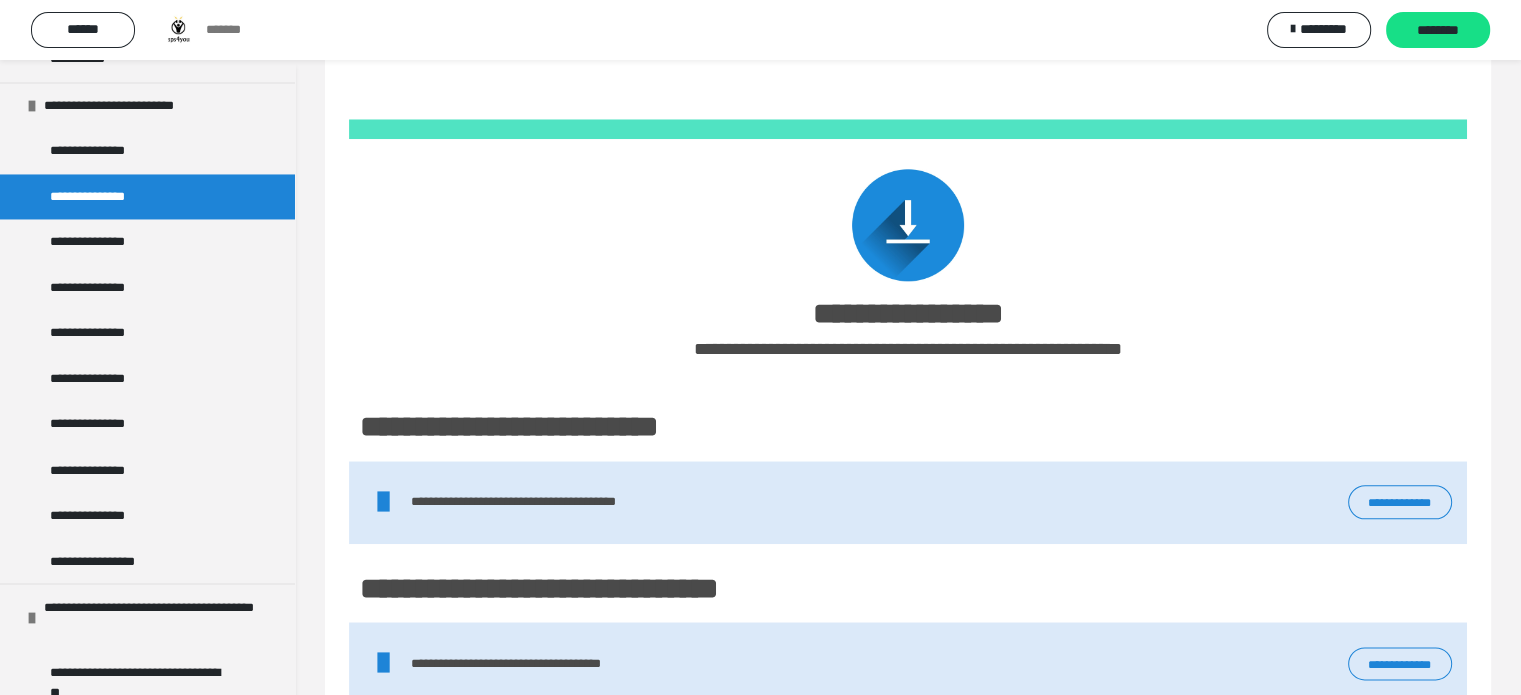 scroll, scrollTop: 2300, scrollLeft: 0, axis: vertical 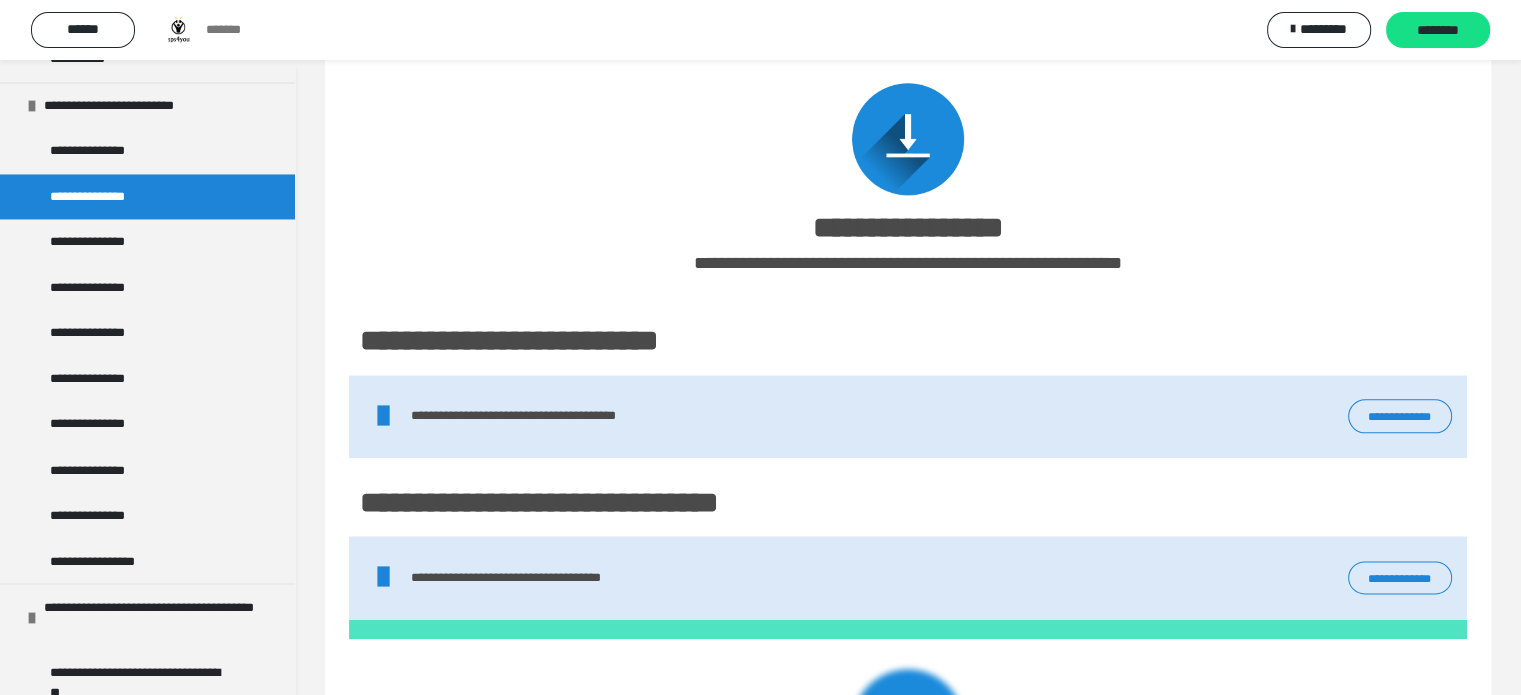 click on "**********" at bounding box center [1400, 416] 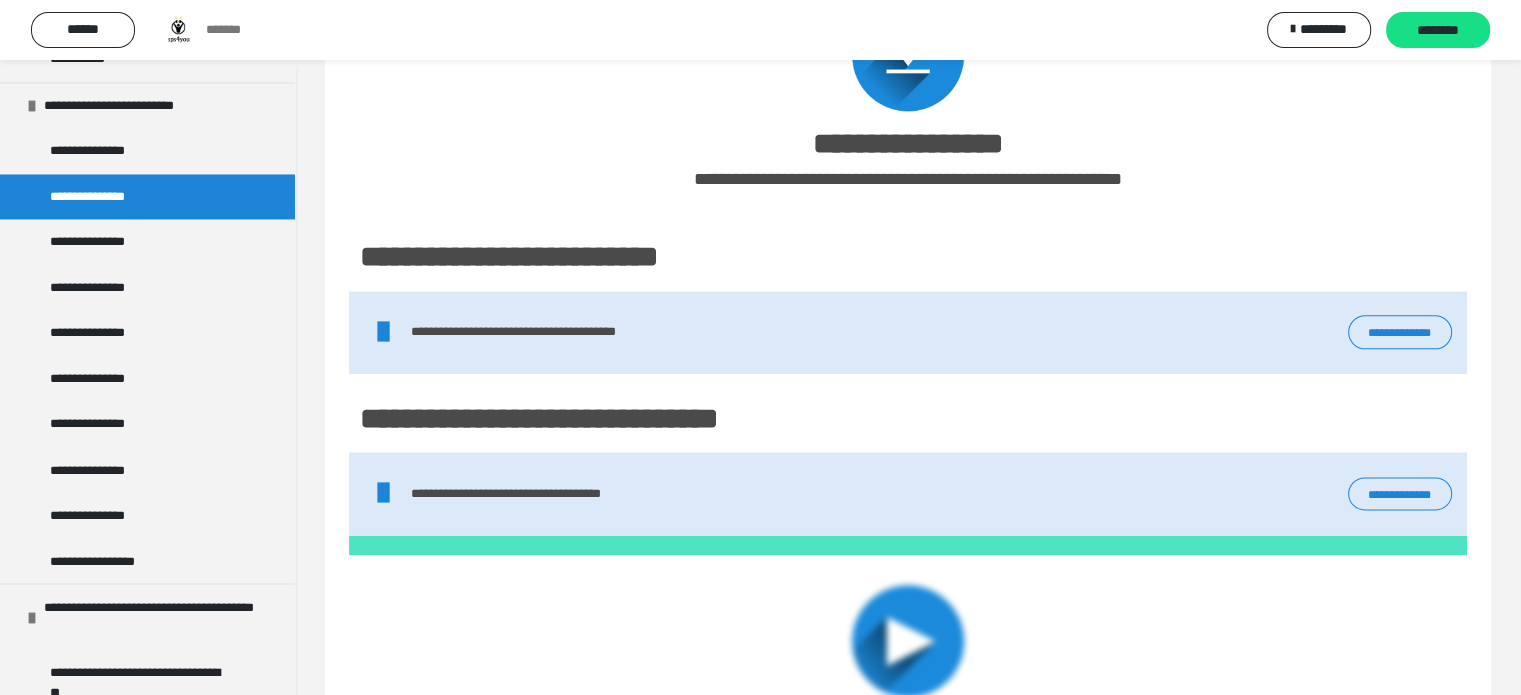 scroll, scrollTop: 2600, scrollLeft: 0, axis: vertical 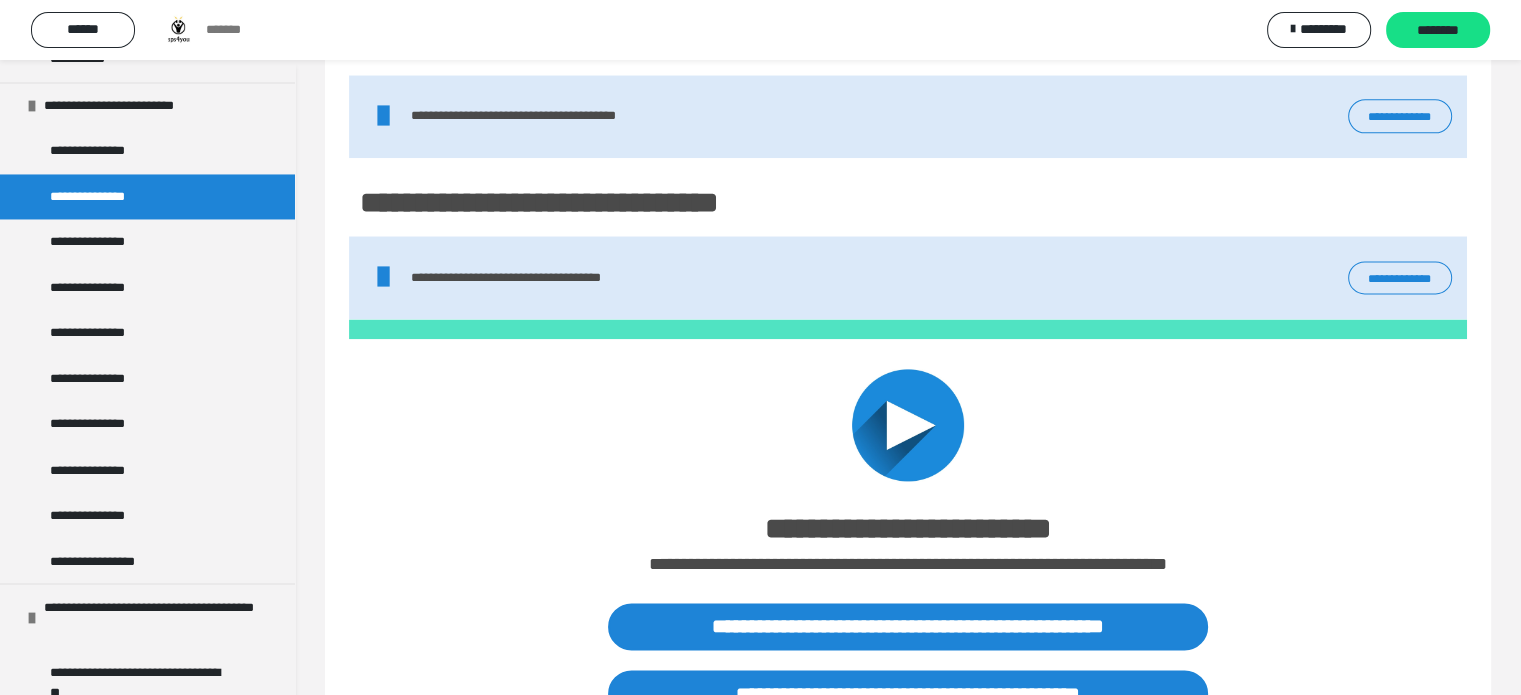 click on "**********" at bounding box center (1400, 278) 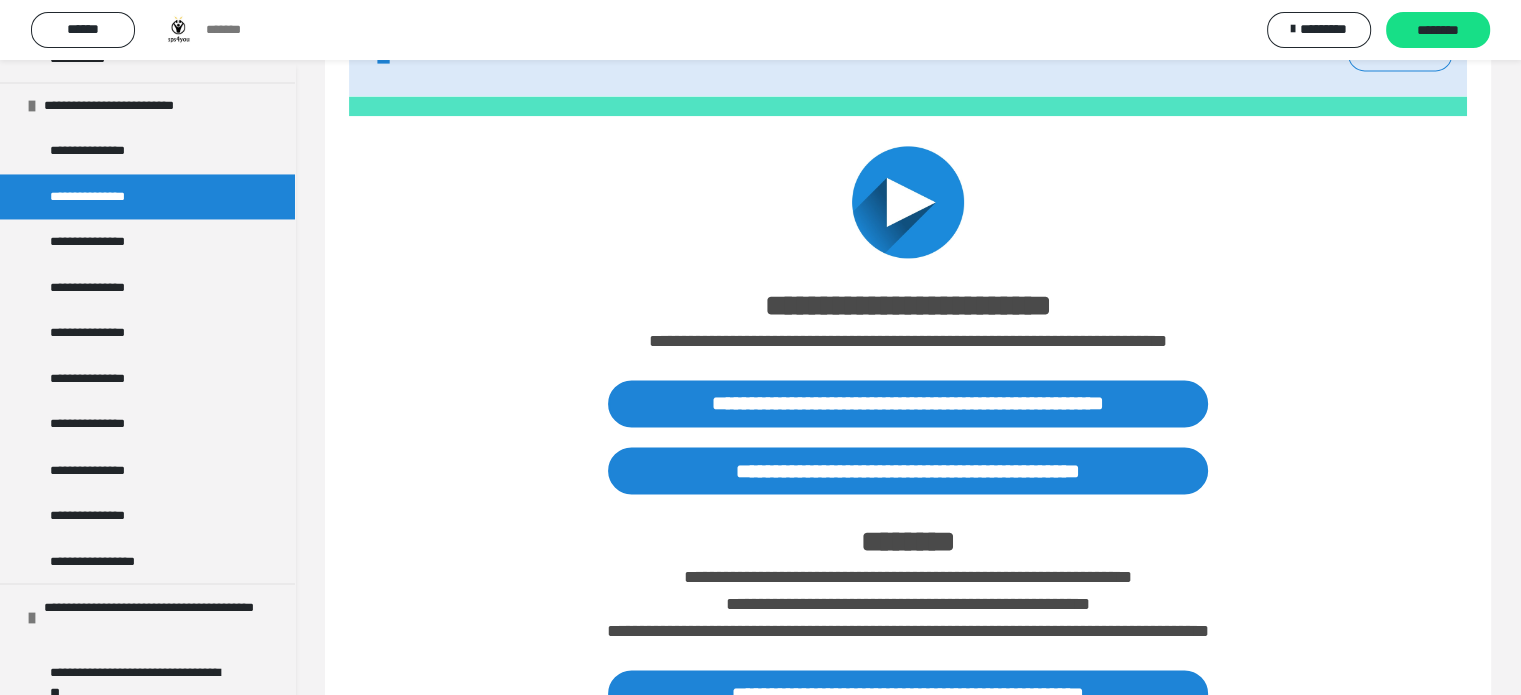 scroll, scrollTop: 2788, scrollLeft: 0, axis: vertical 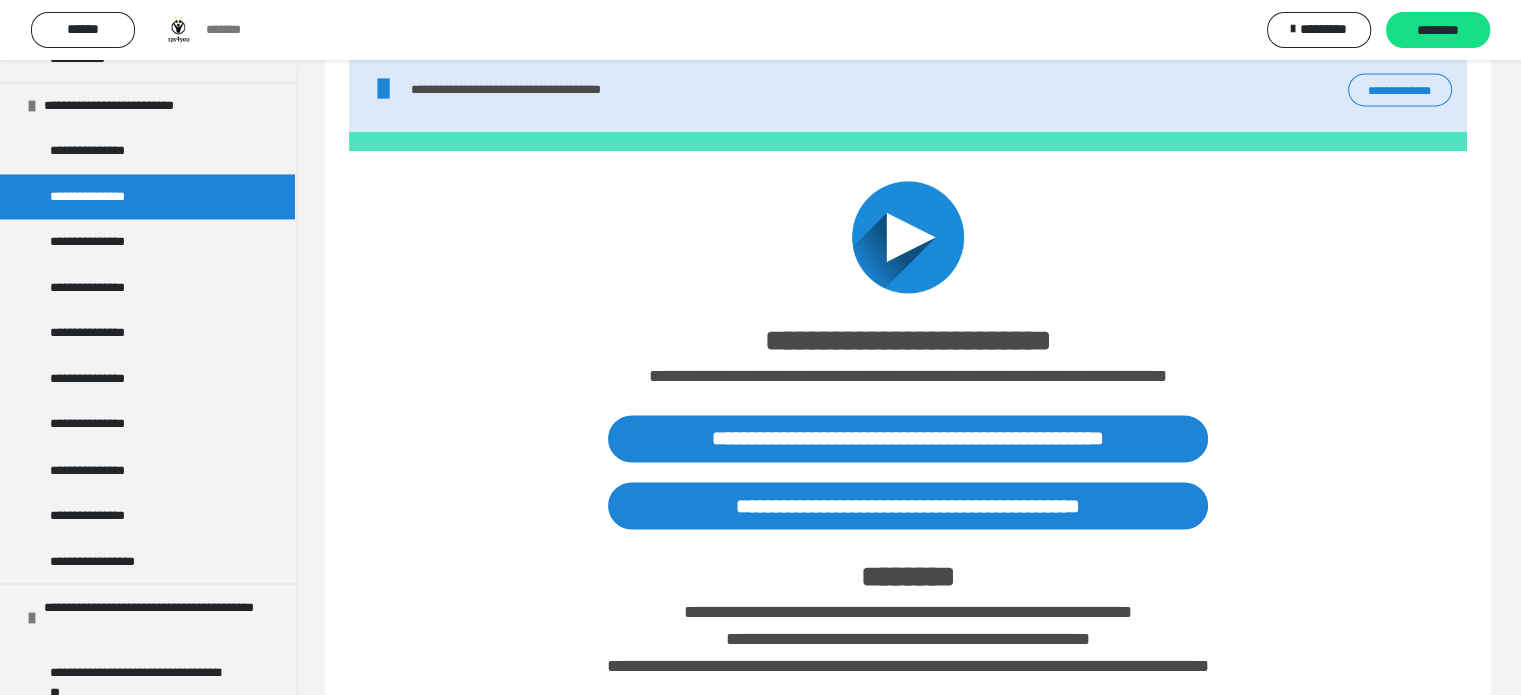 click at bounding box center [908, 237] 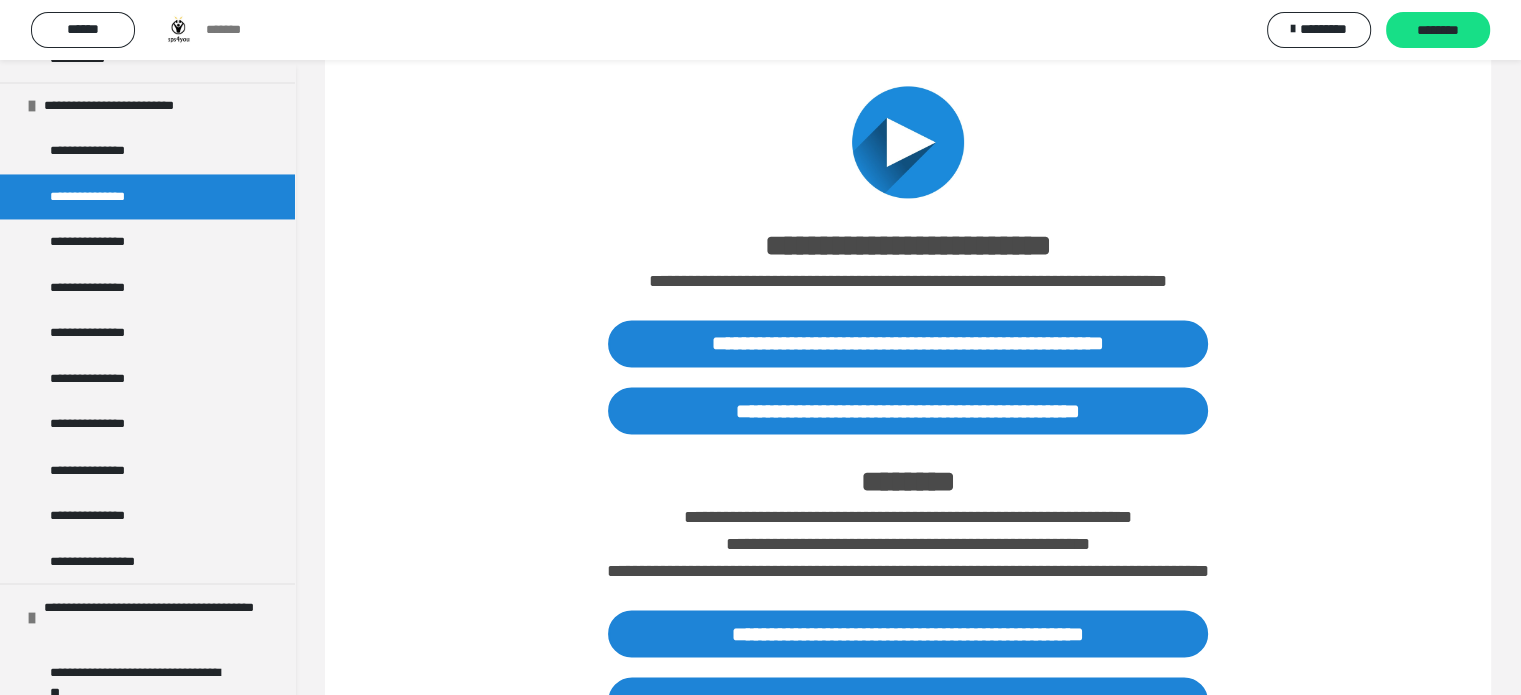 scroll, scrollTop: 2888, scrollLeft: 0, axis: vertical 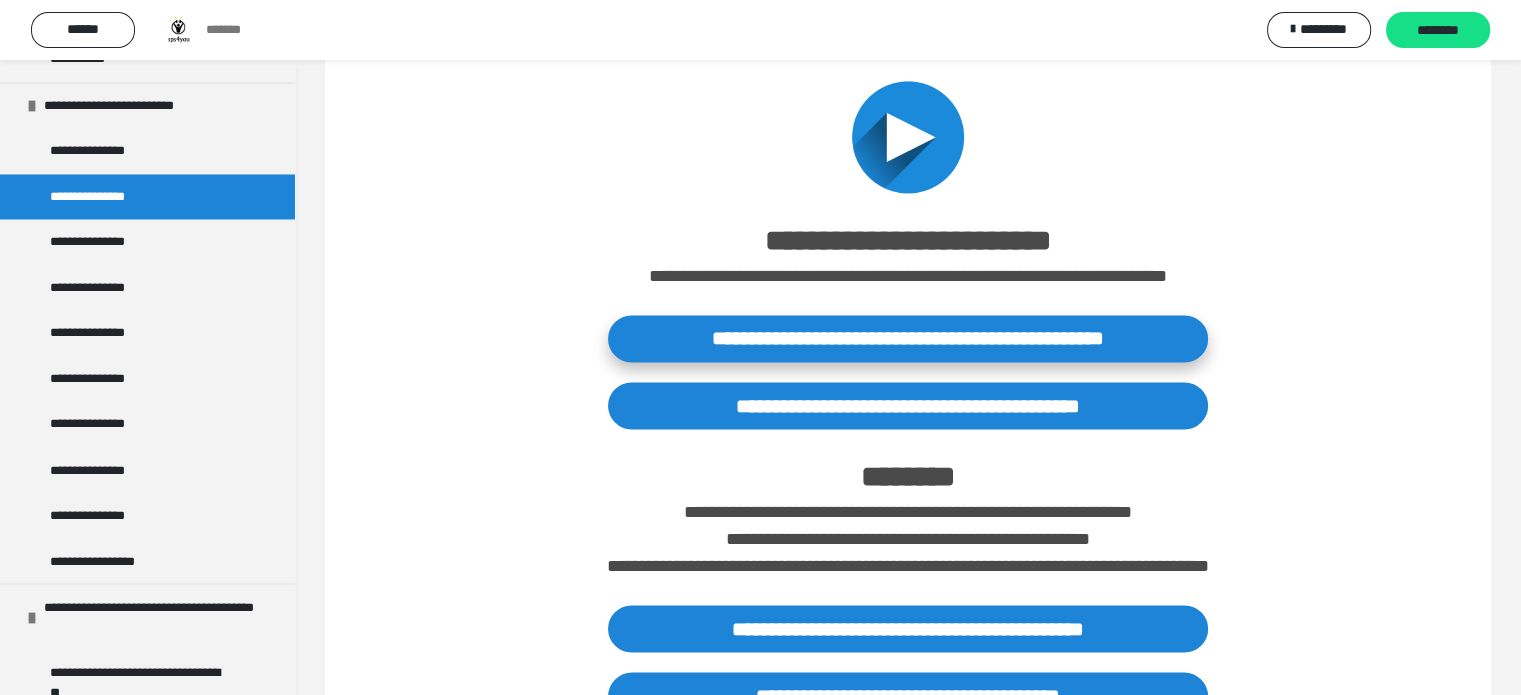 click on "**********" at bounding box center [908, 338] 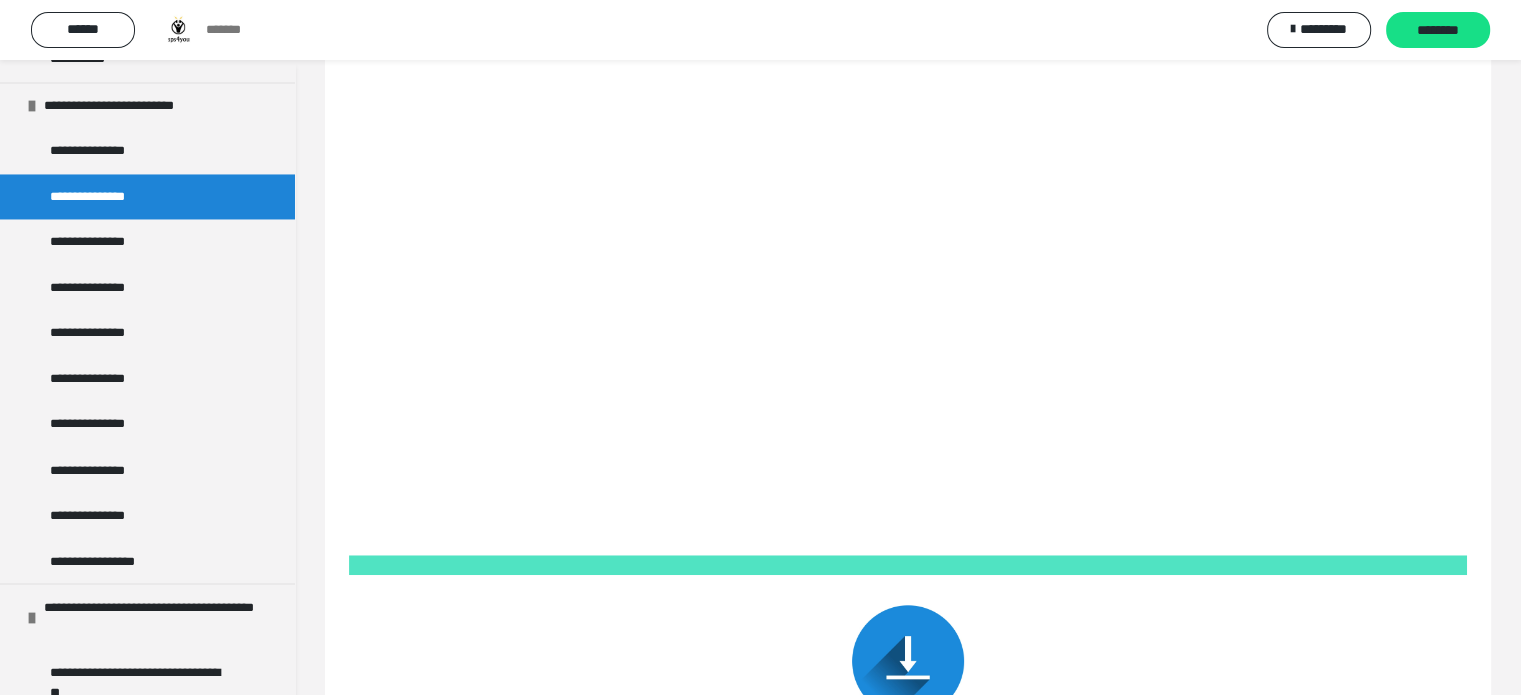 scroll, scrollTop: 1788, scrollLeft: 0, axis: vertical 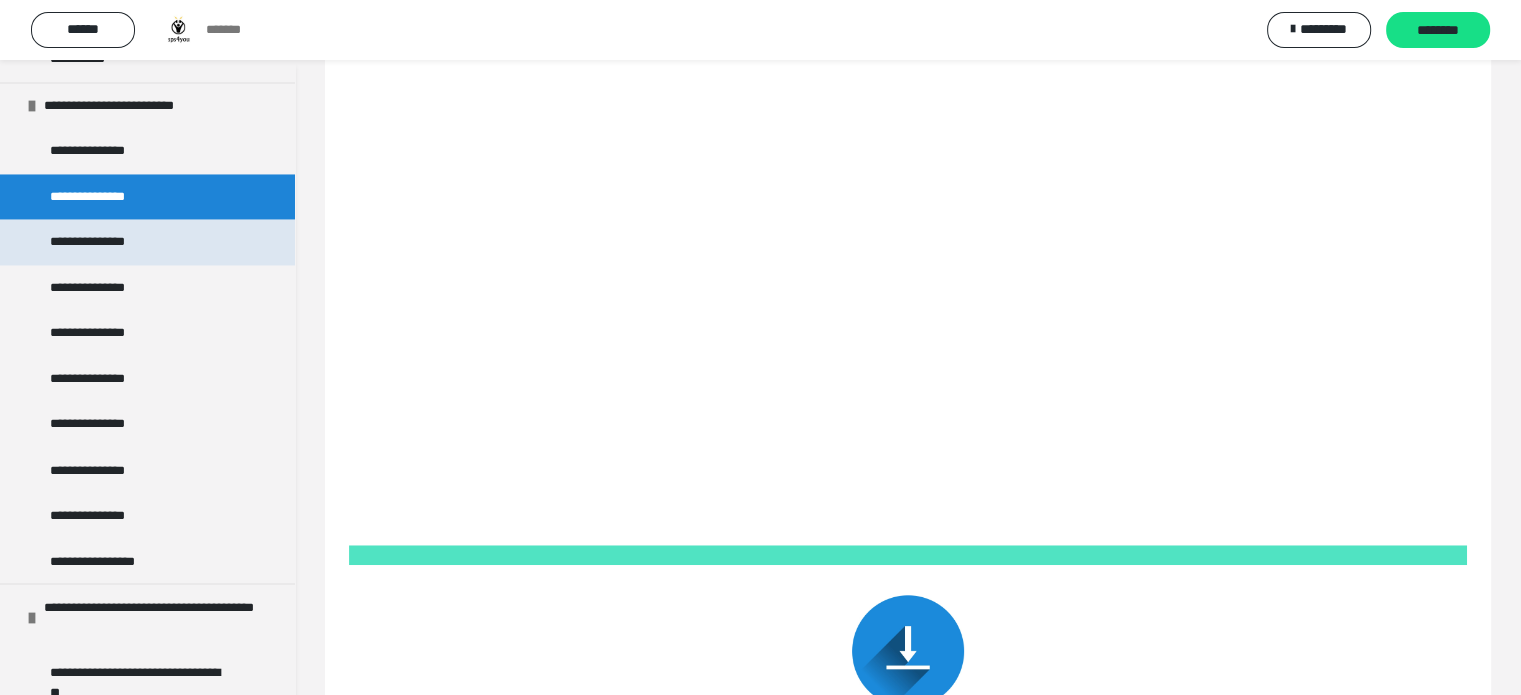 click on "**********" at bounding box center (98, 242) 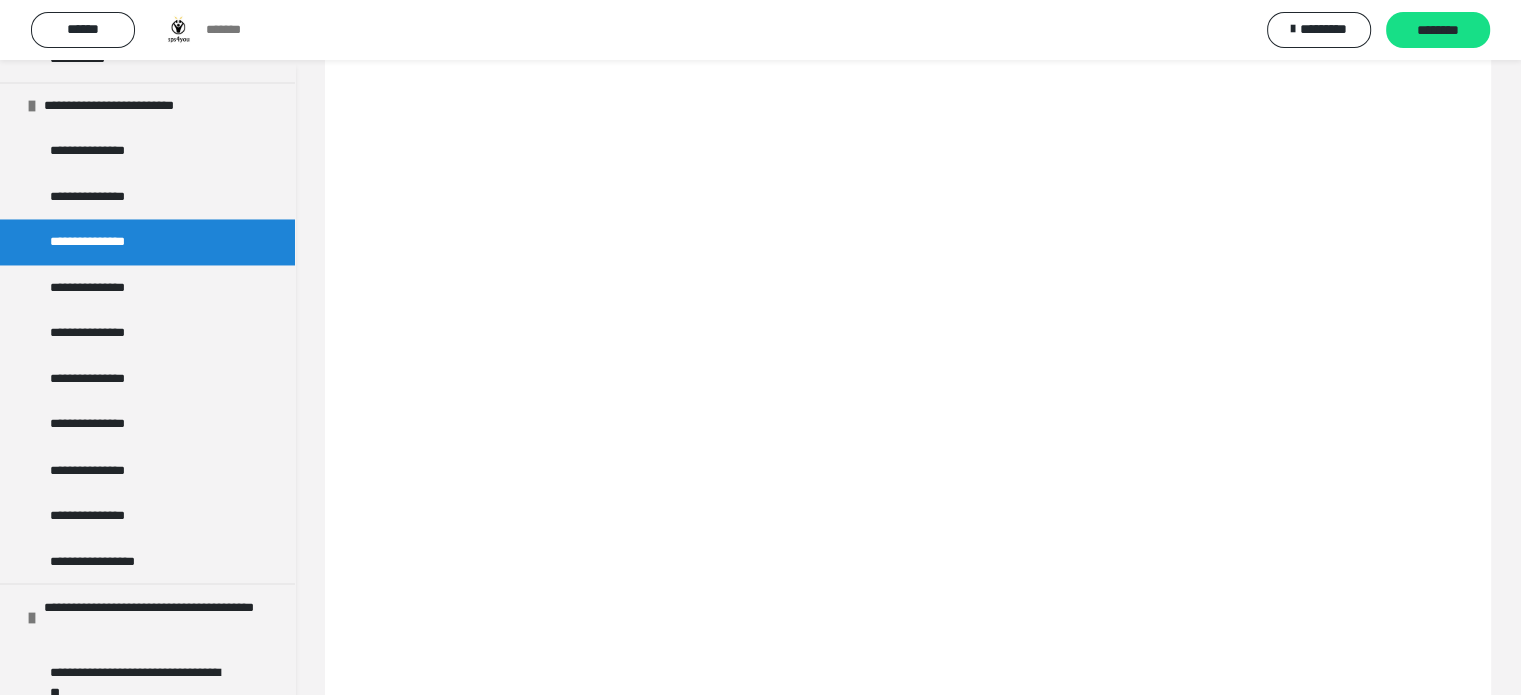 scroll, scrollTop: 1288, scrollLeft: 0, axis: vertical 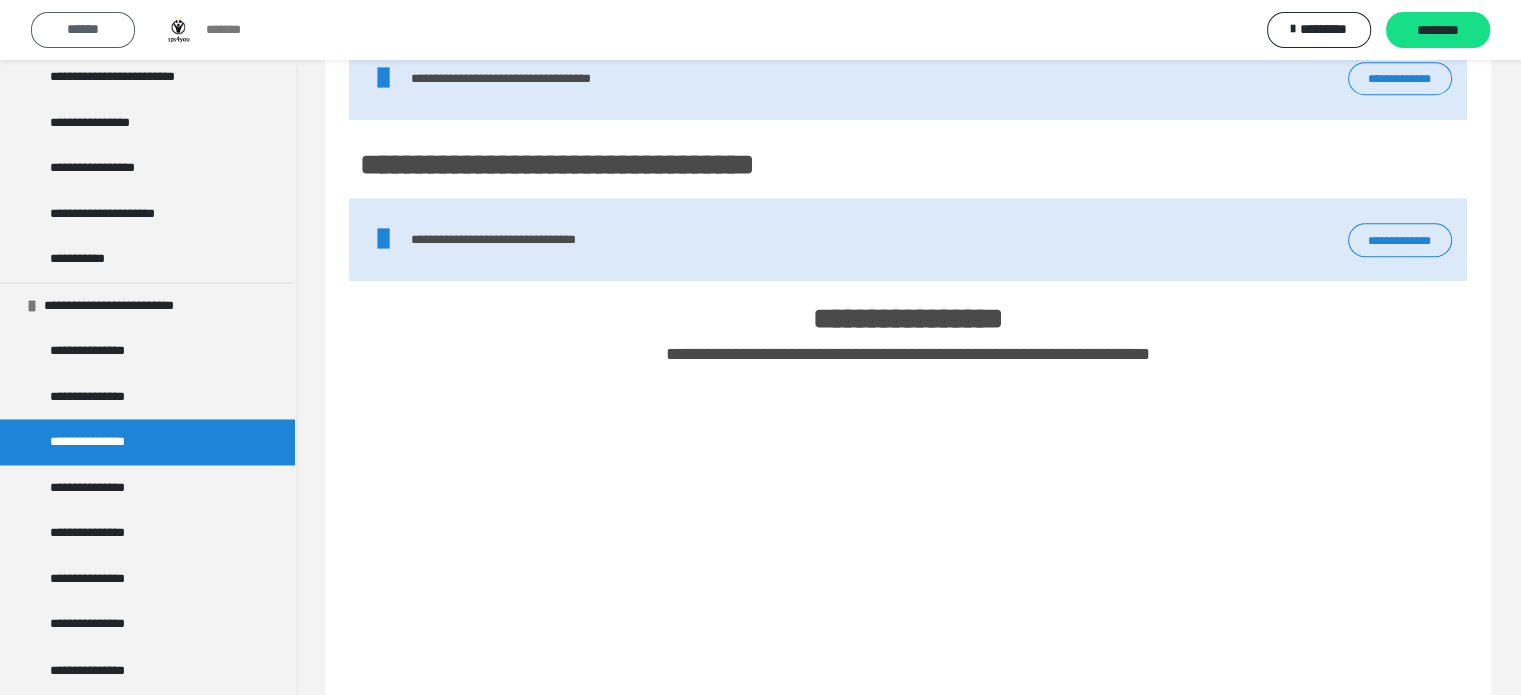 click on "******" at bounding box center (83, 29) 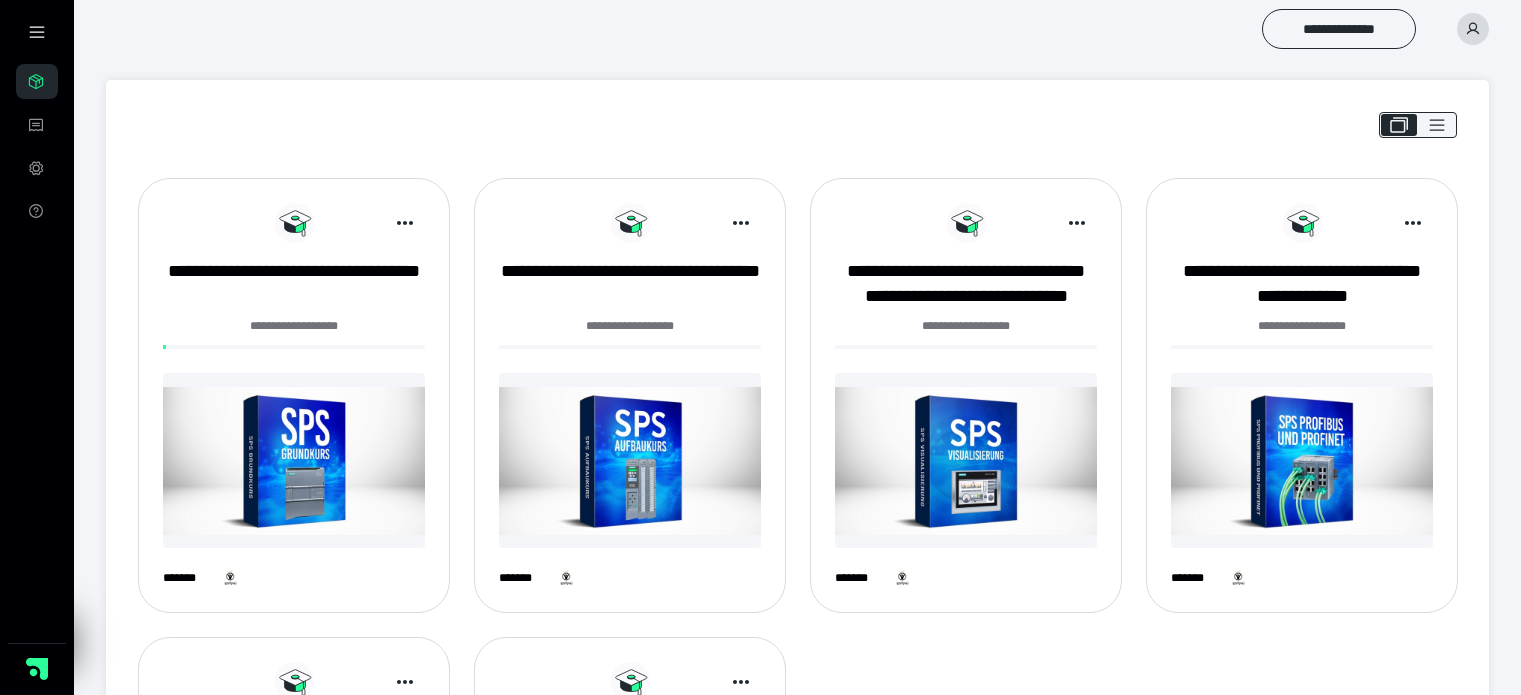 scroll, scrollTop: 0, scrollLeft: 0, axis: both 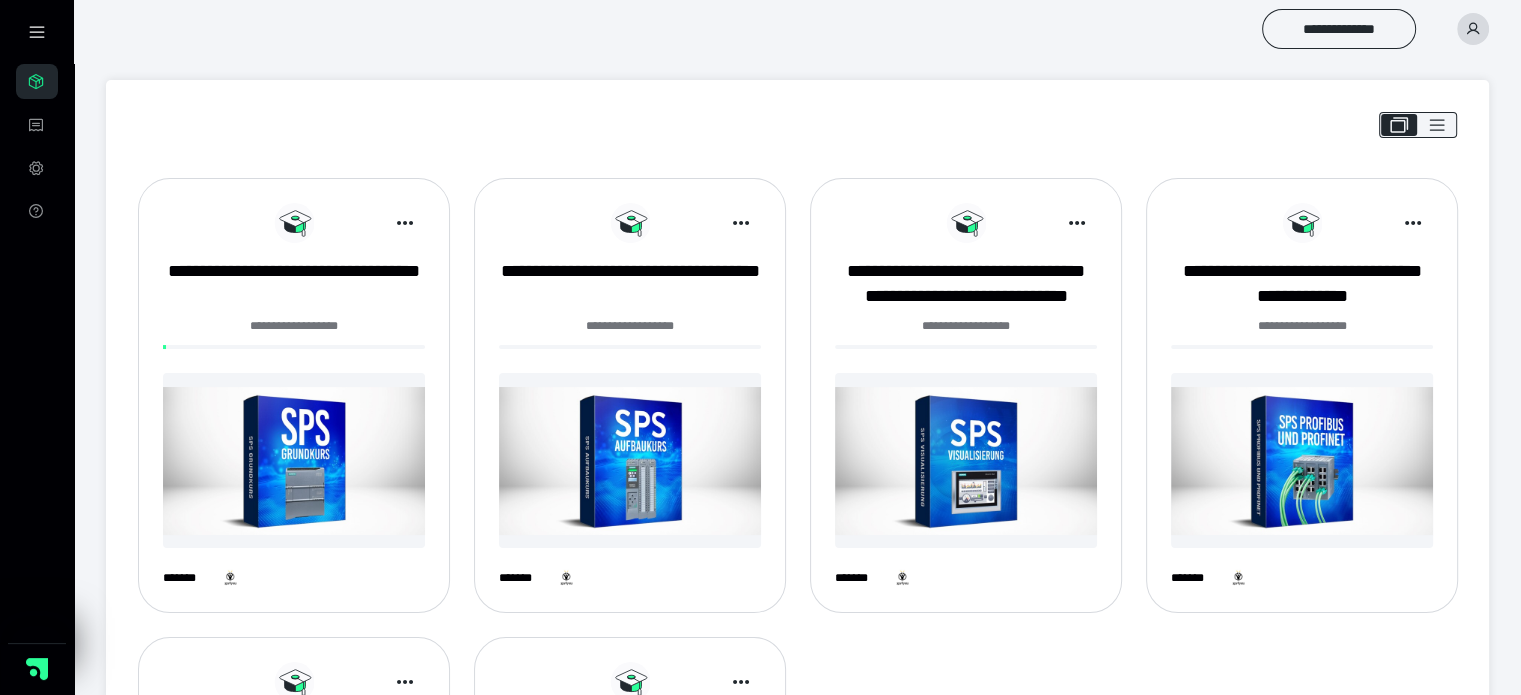 click at bounding box center [630, 460] 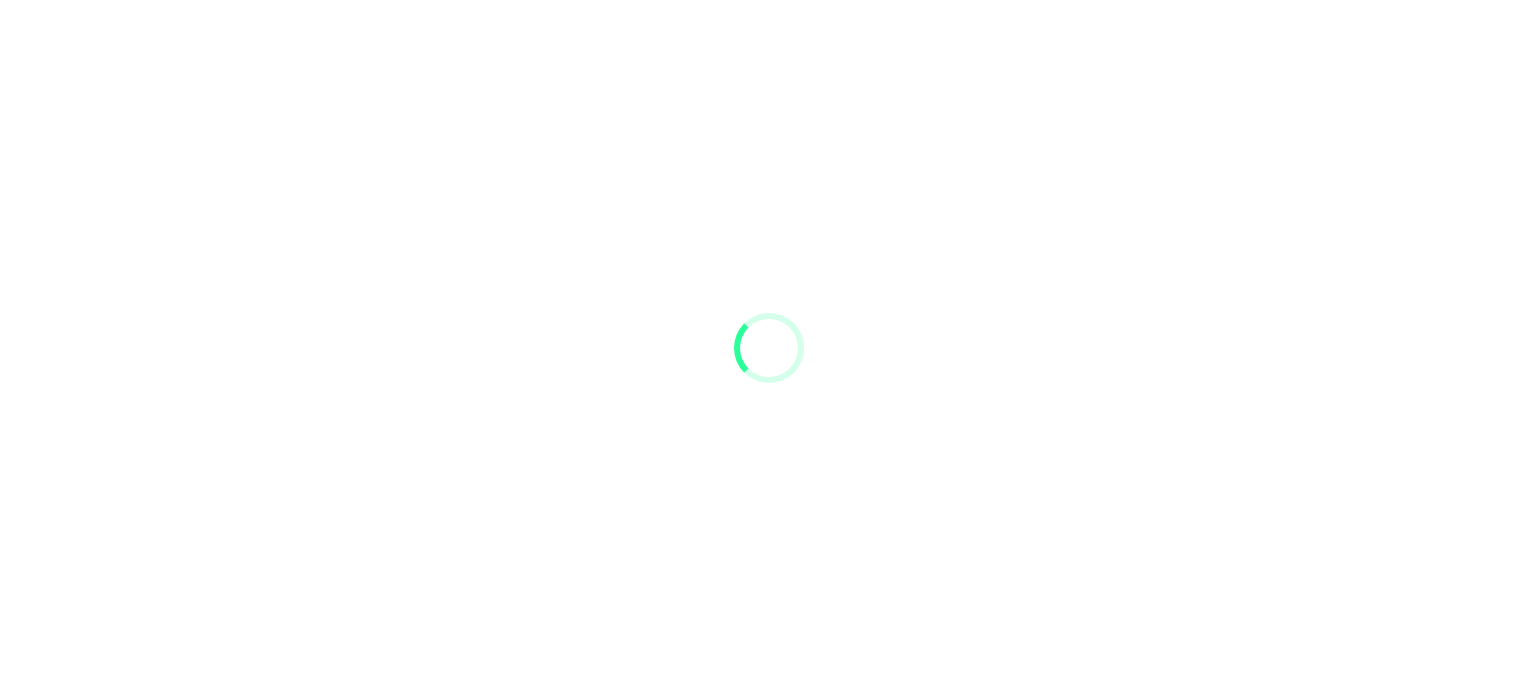 scroll, scrollTop: 0, scrollLeft: 0, axis: both 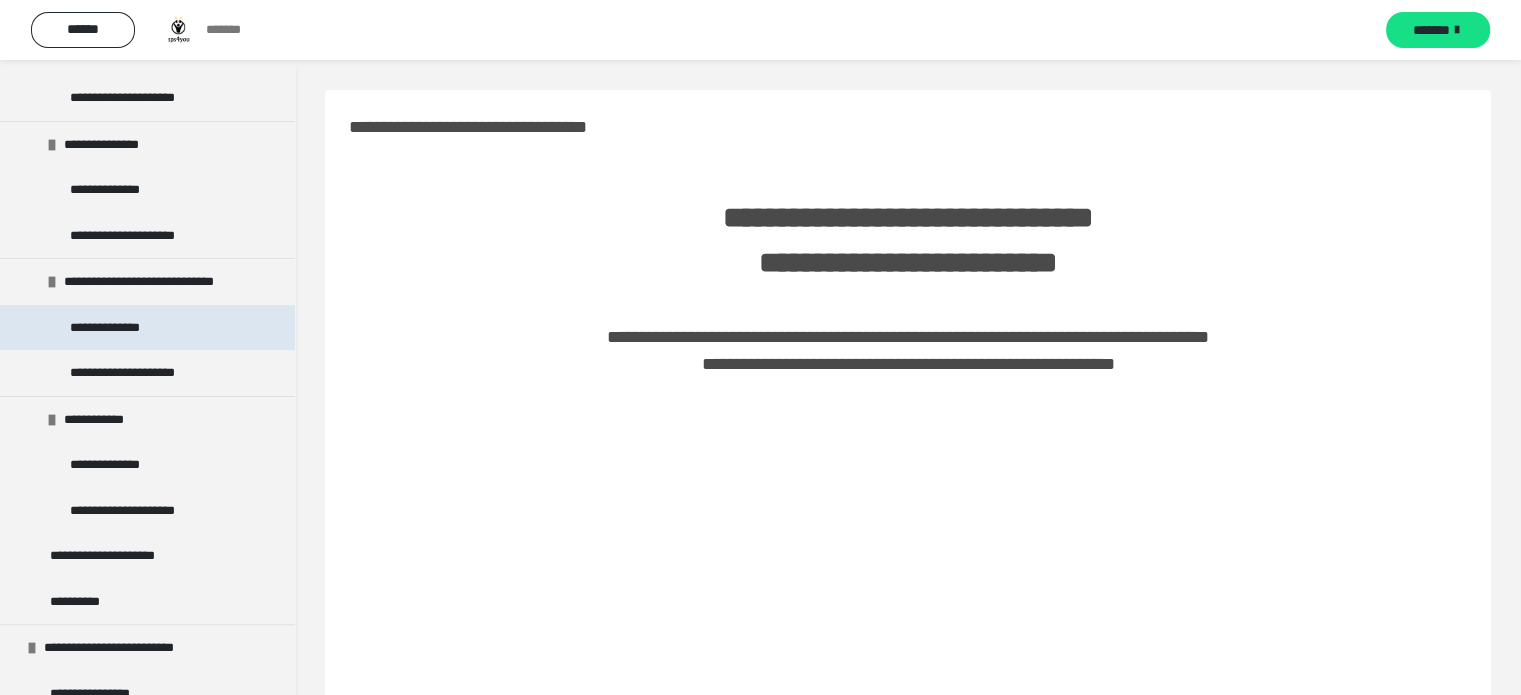 click on "**********" at bounding box center (147, 328) 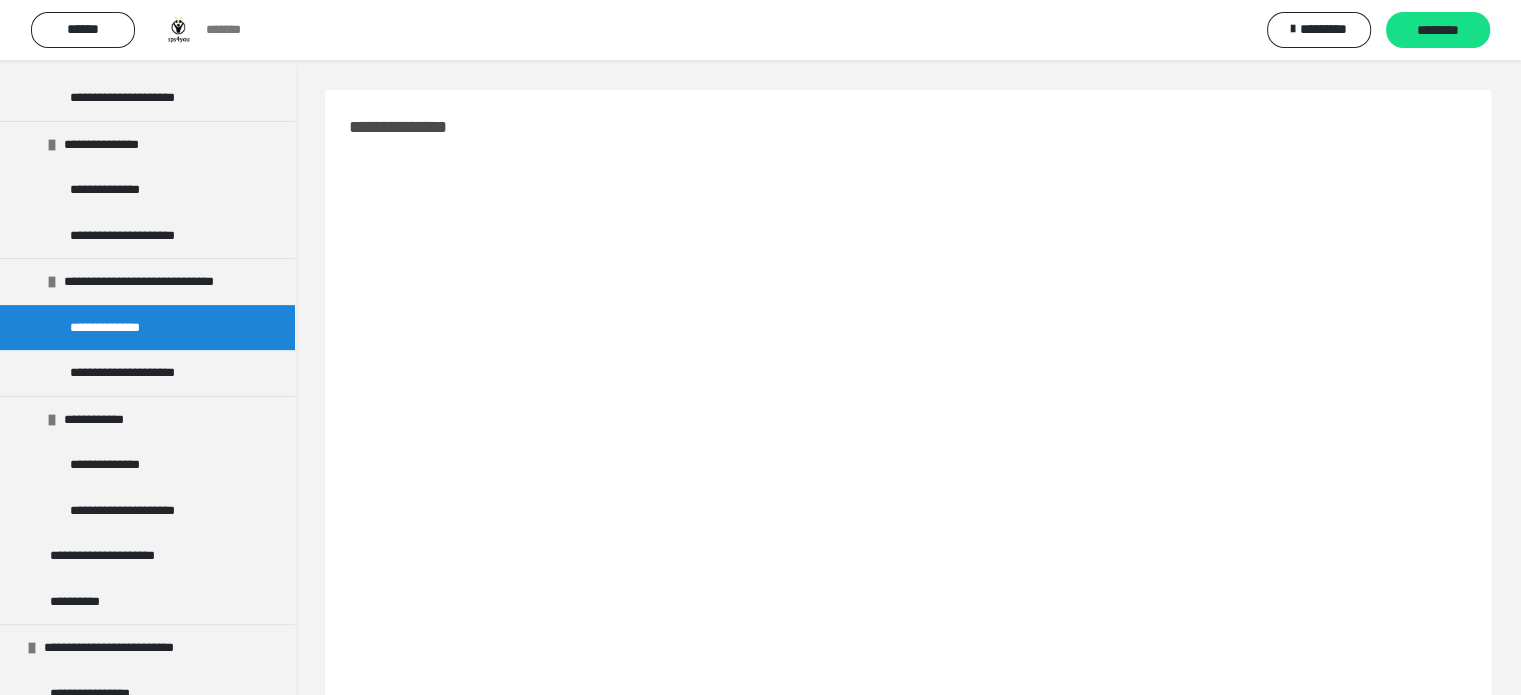 scroll, scrollTop: 430, scrollLeft: 0, axis: vertical 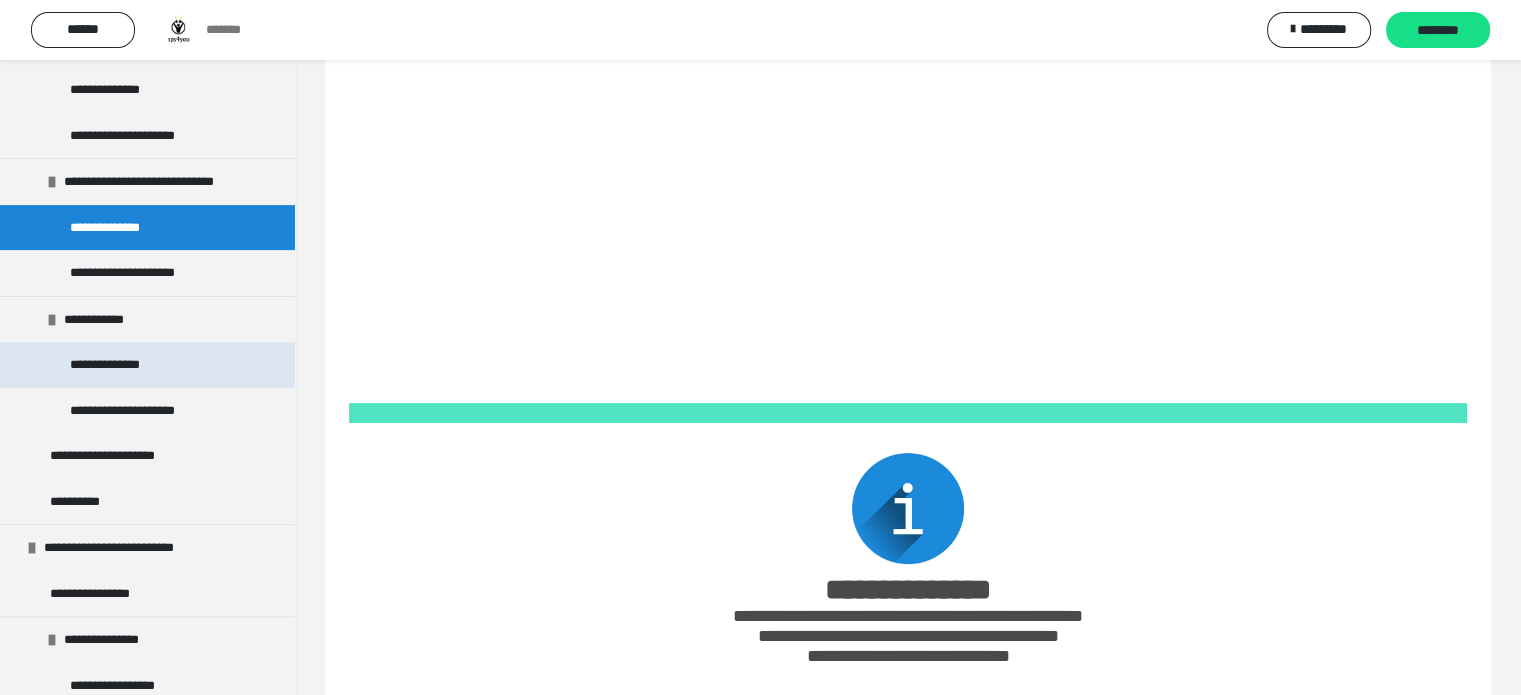 click on "**********" at bounding box center (108, 365) 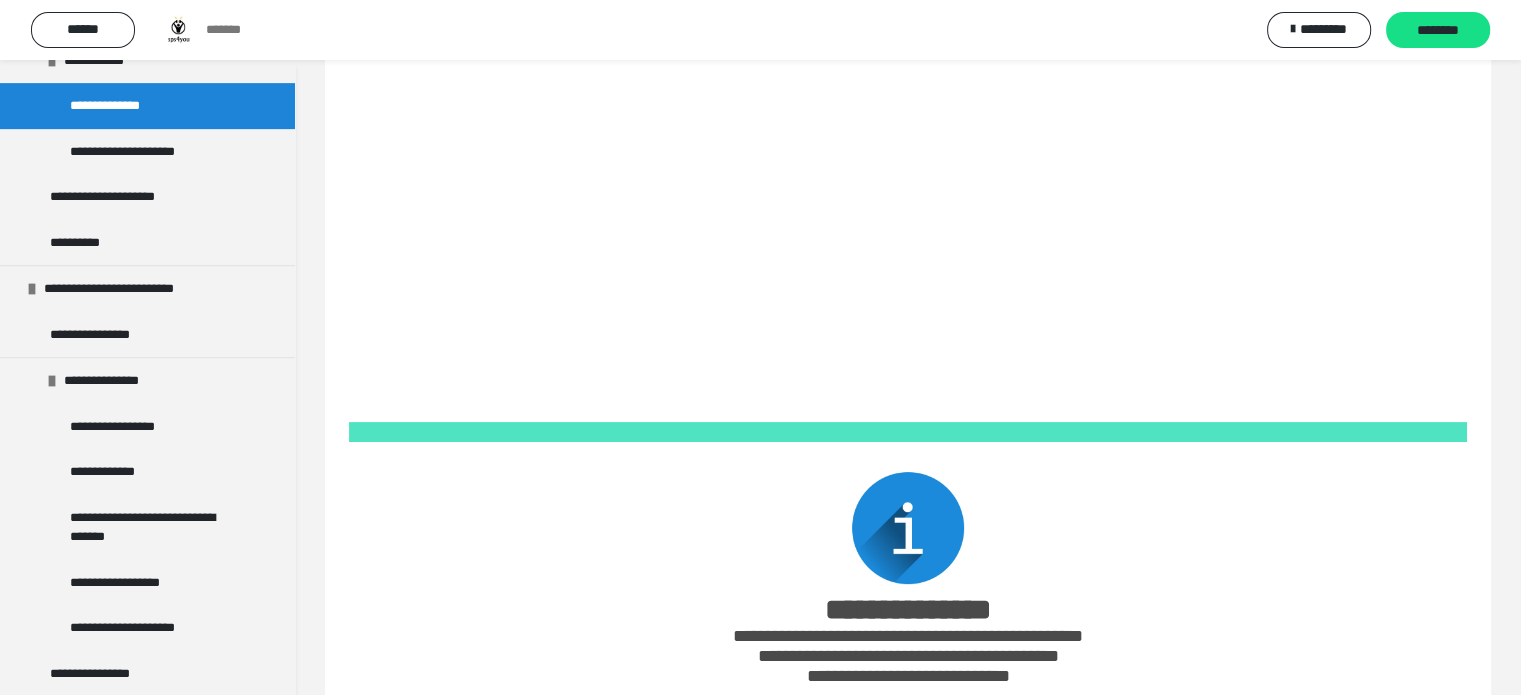 scroll, scrollTop: 900, scrollLeft: 0, axis: vertical 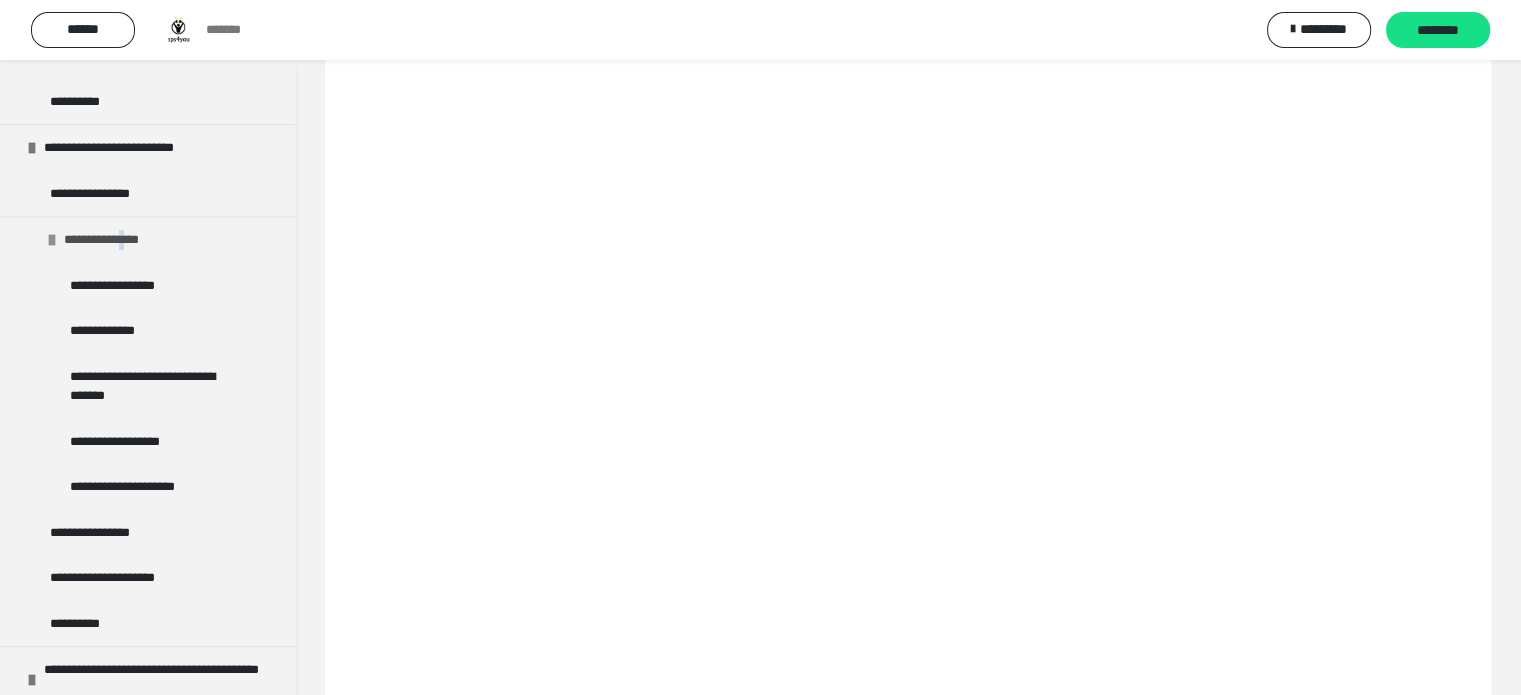 click on "**********" at bounding box center (110, 240) 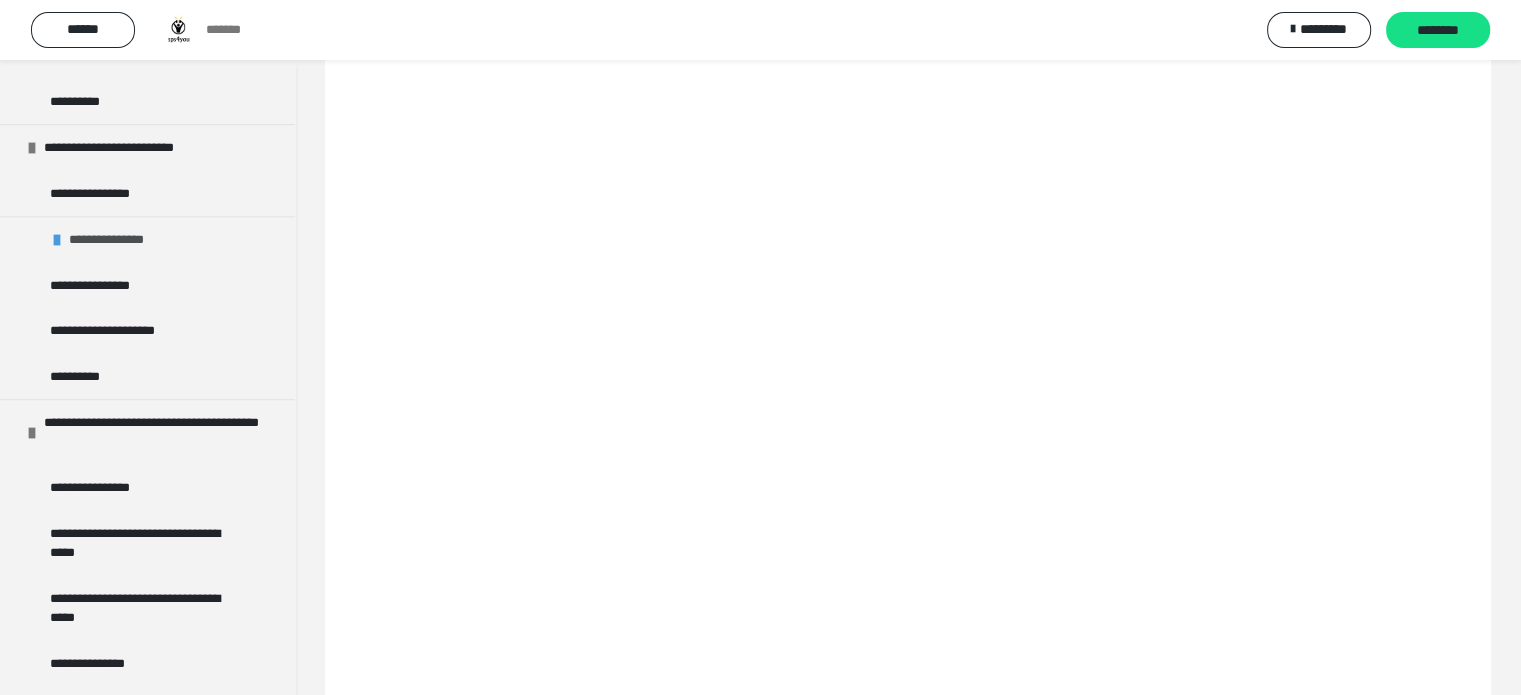 click at bounding box center (57, 240) 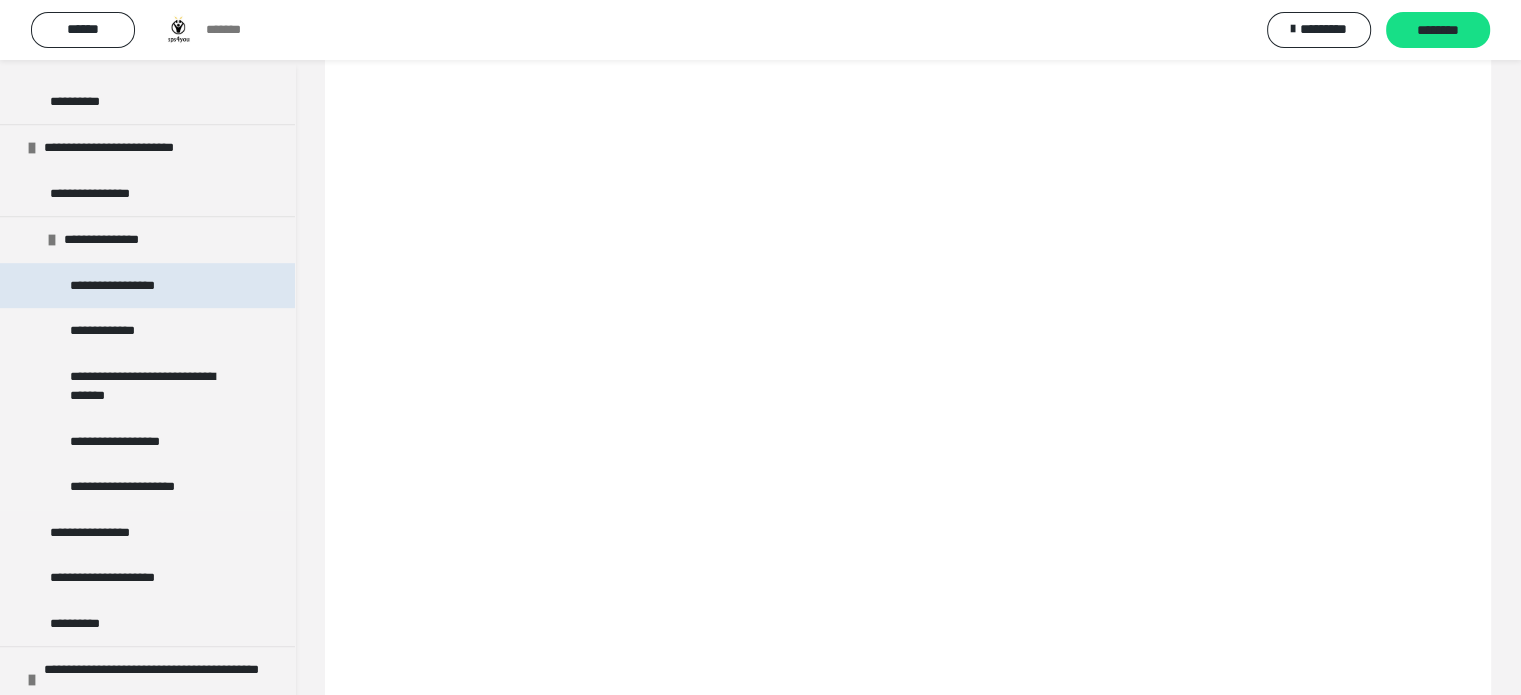 click on "**********" at bounding box center (147, 286) 